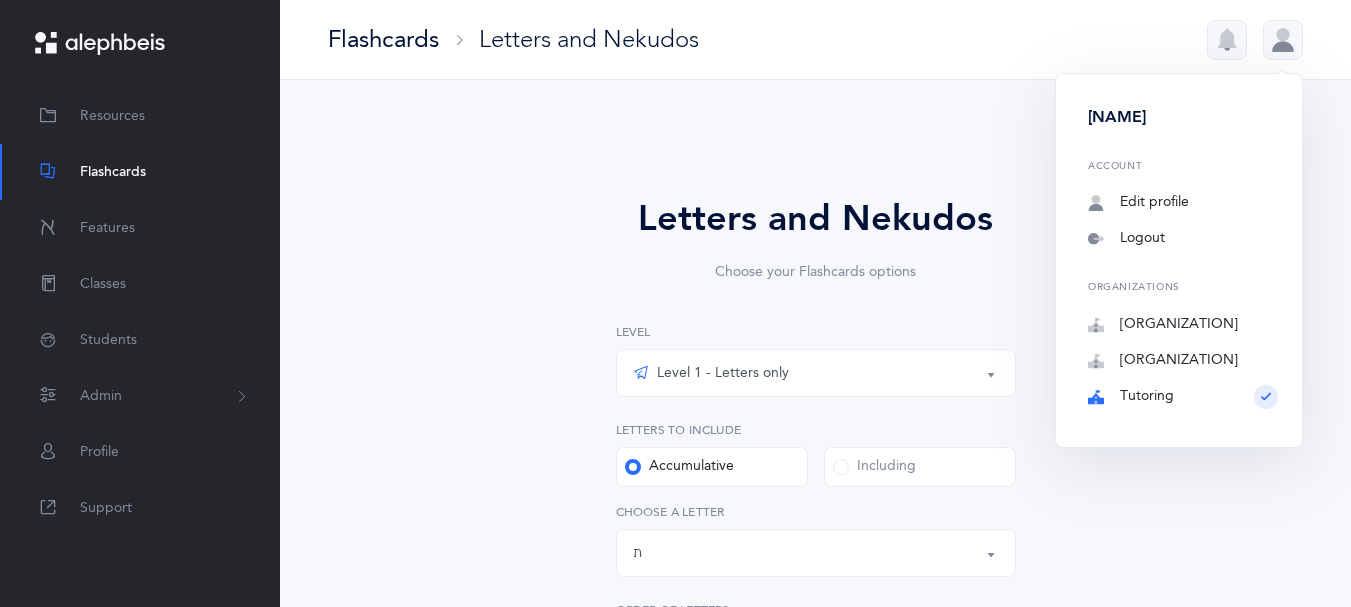 scroll, scrollTop: 0, scrollLeft: 0, axis: both 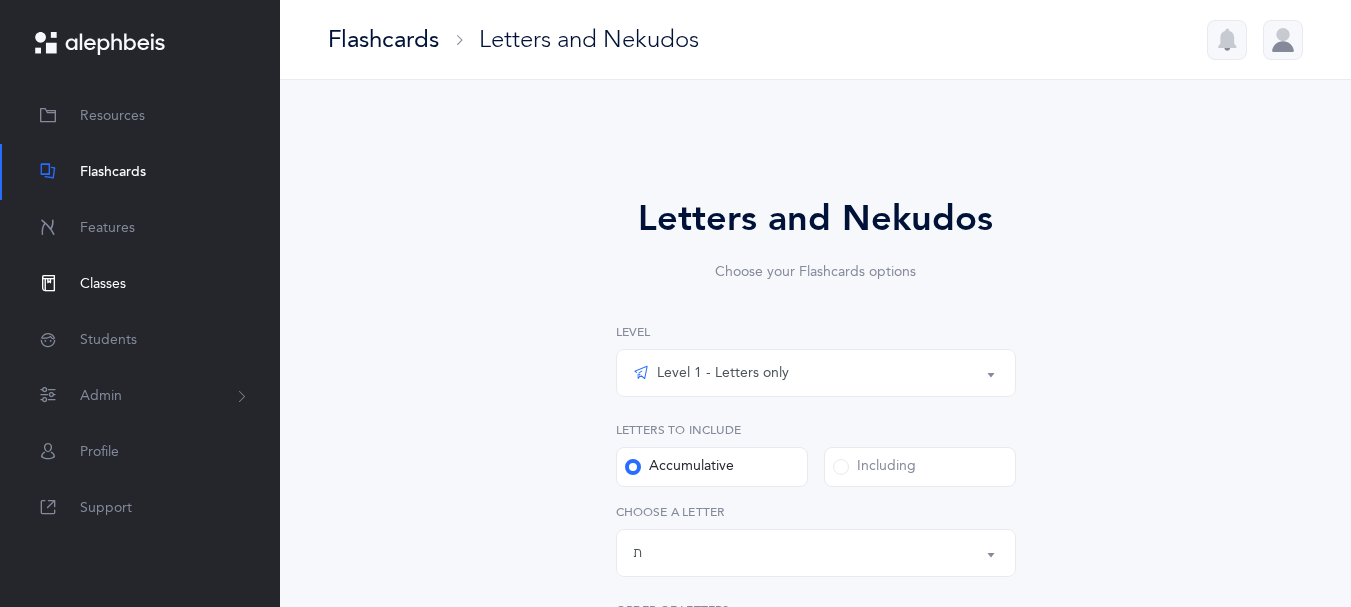 click on "Classes" at bounding box center [103, 284] 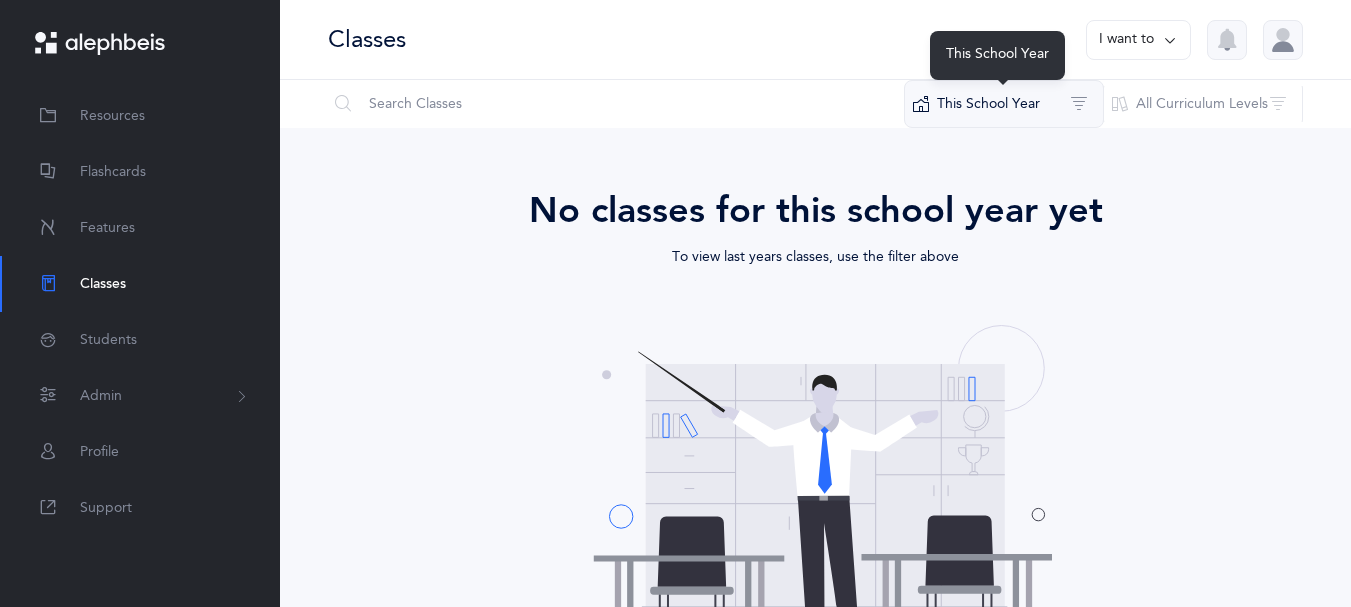 click on "This School Year" at bounding box center (1004, 104) 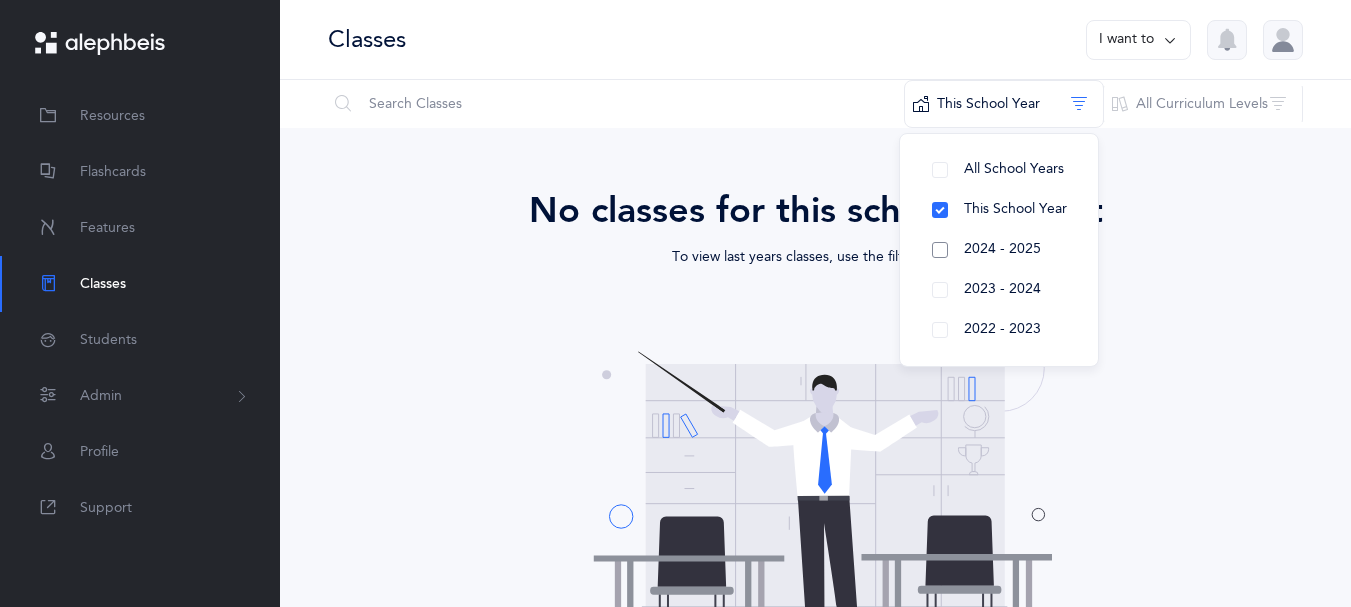 click on "[YEAR] - [YEAR]" at bounding box center (999, 250) 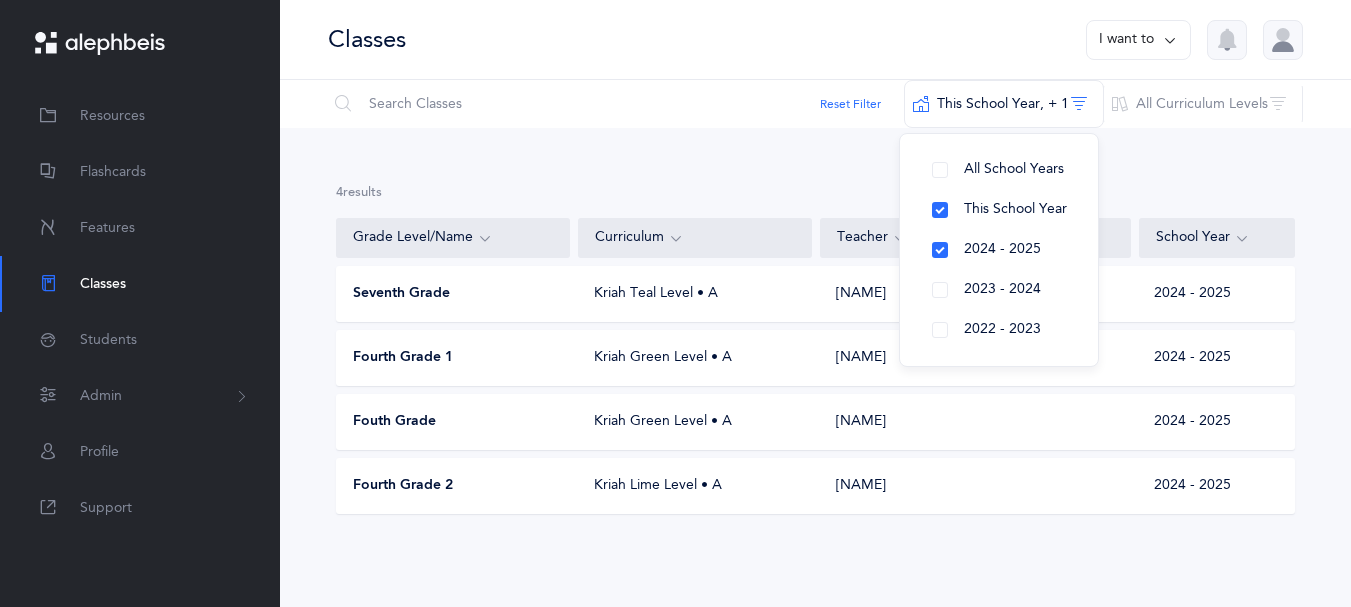 scroll, scrollTop: 47, scrollLeft: 0, axis: vertical 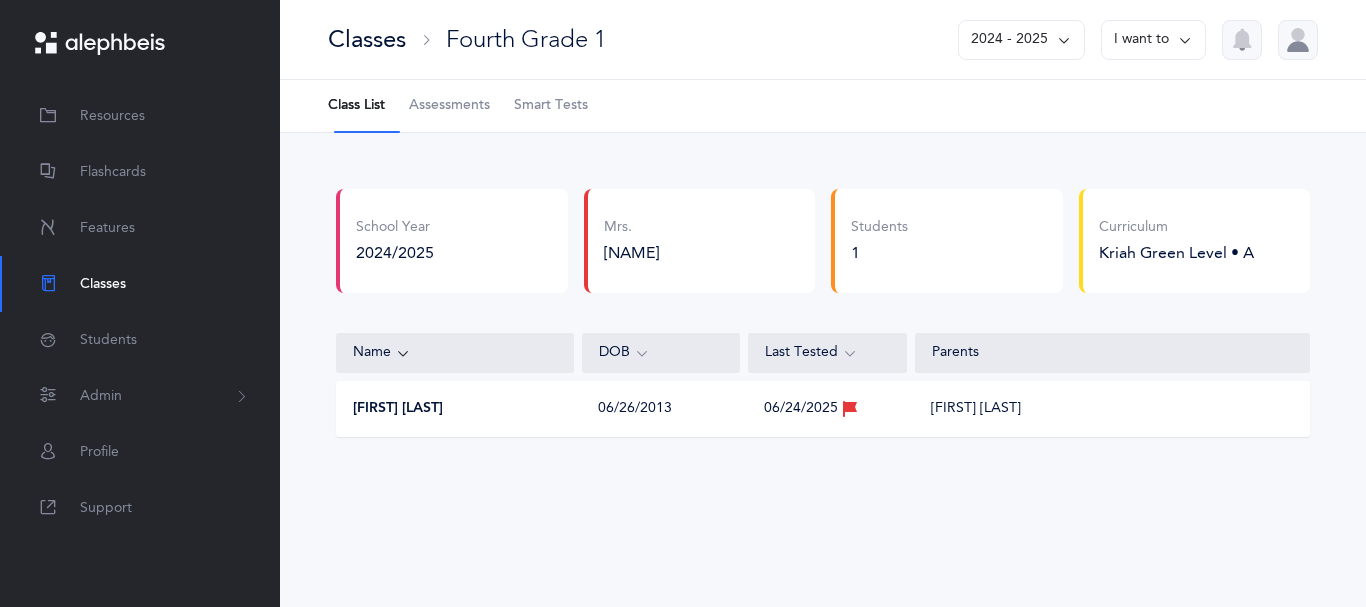 click on "[FIRST] [LAST]" at bounding box center (398, 409) 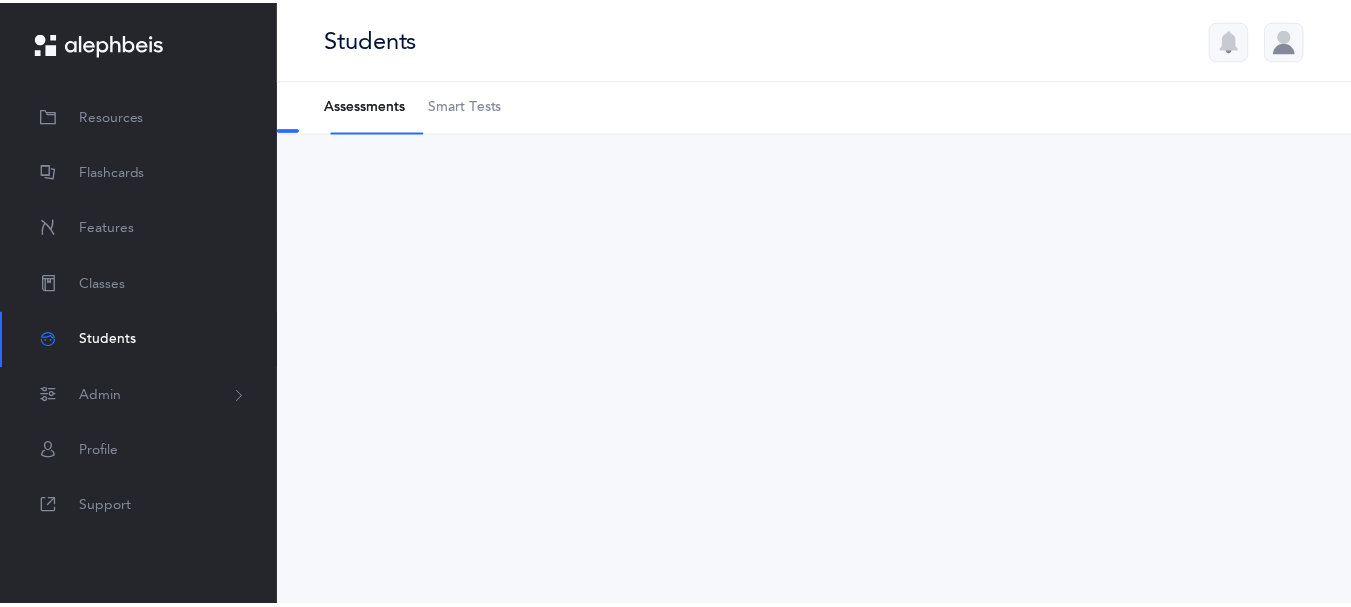 scroll, scrollTop: 0, scrollLeft: 0, axis: both 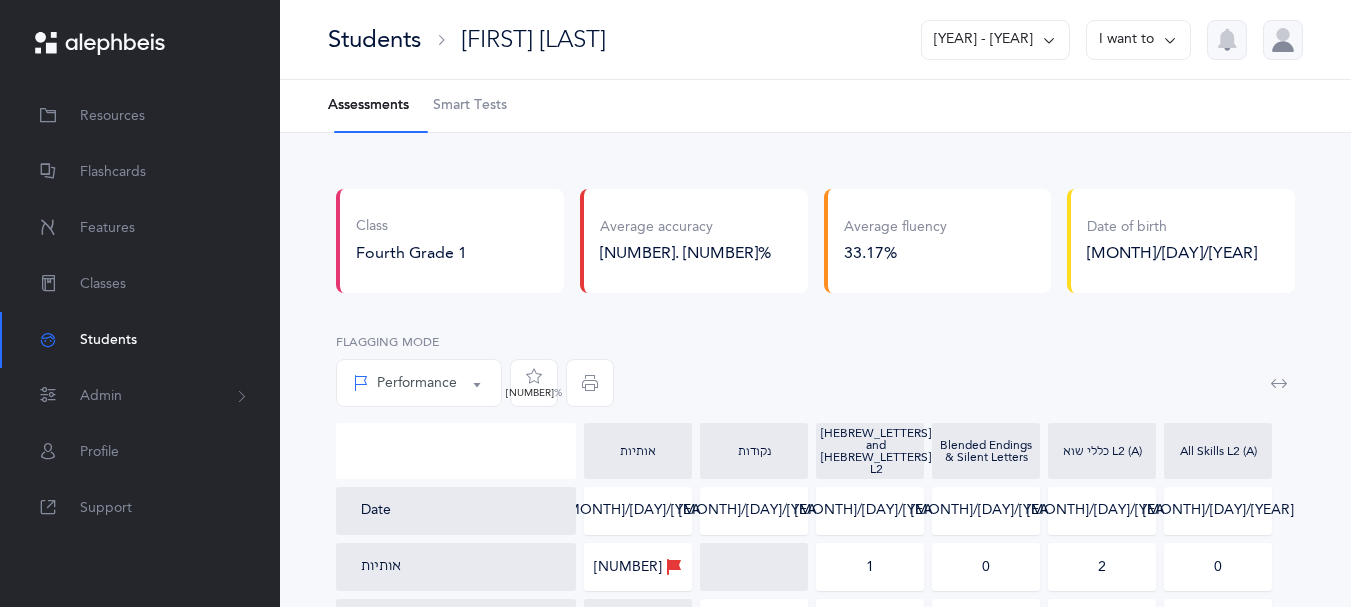 click on "Smart Tests" at bounding box center (470, 106) 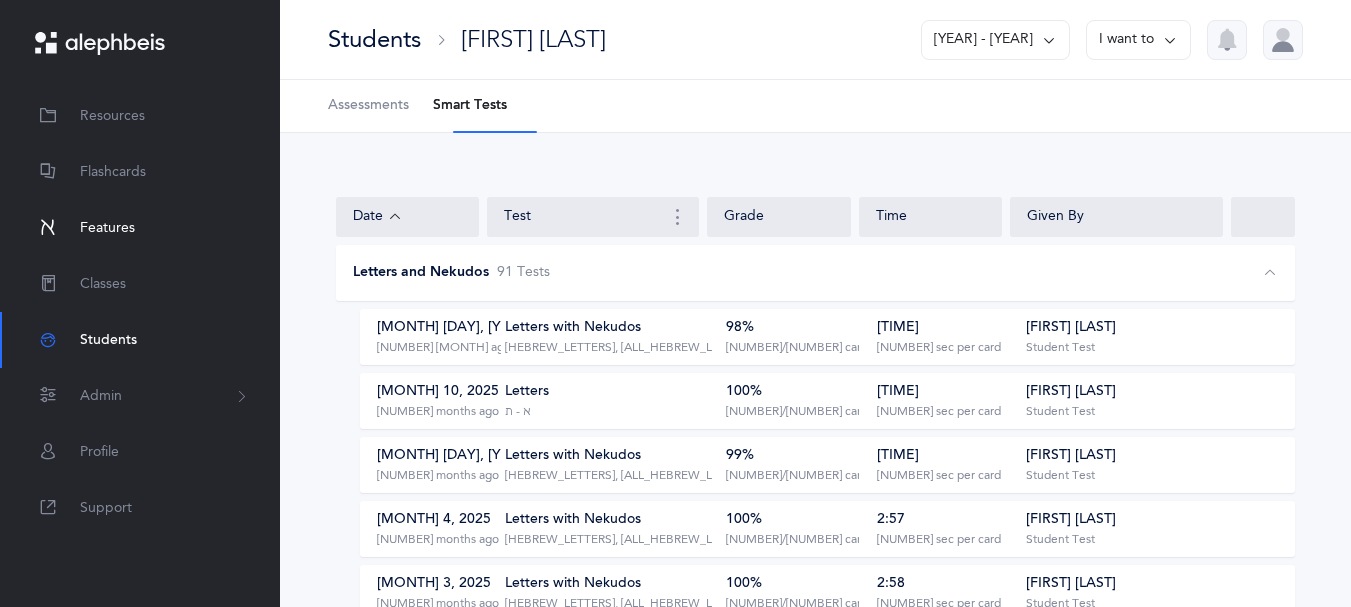 click on "Features" at bounding box center (107, 228) 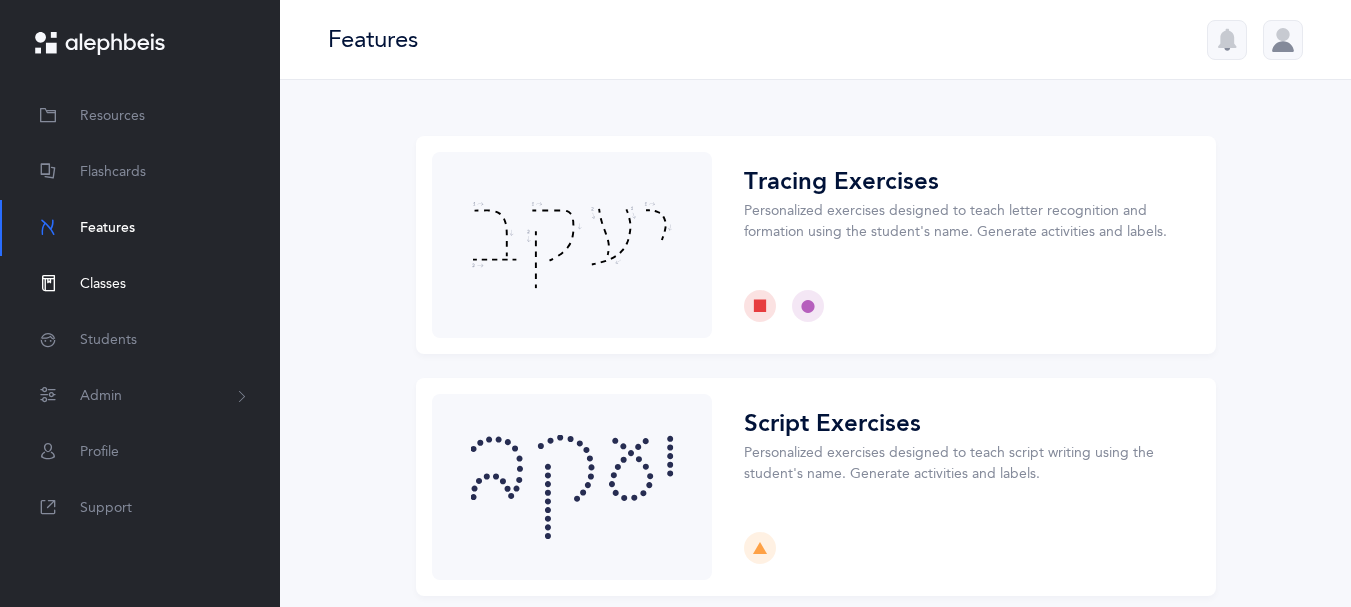 click on "Classes" at bounding box center (103, 284) 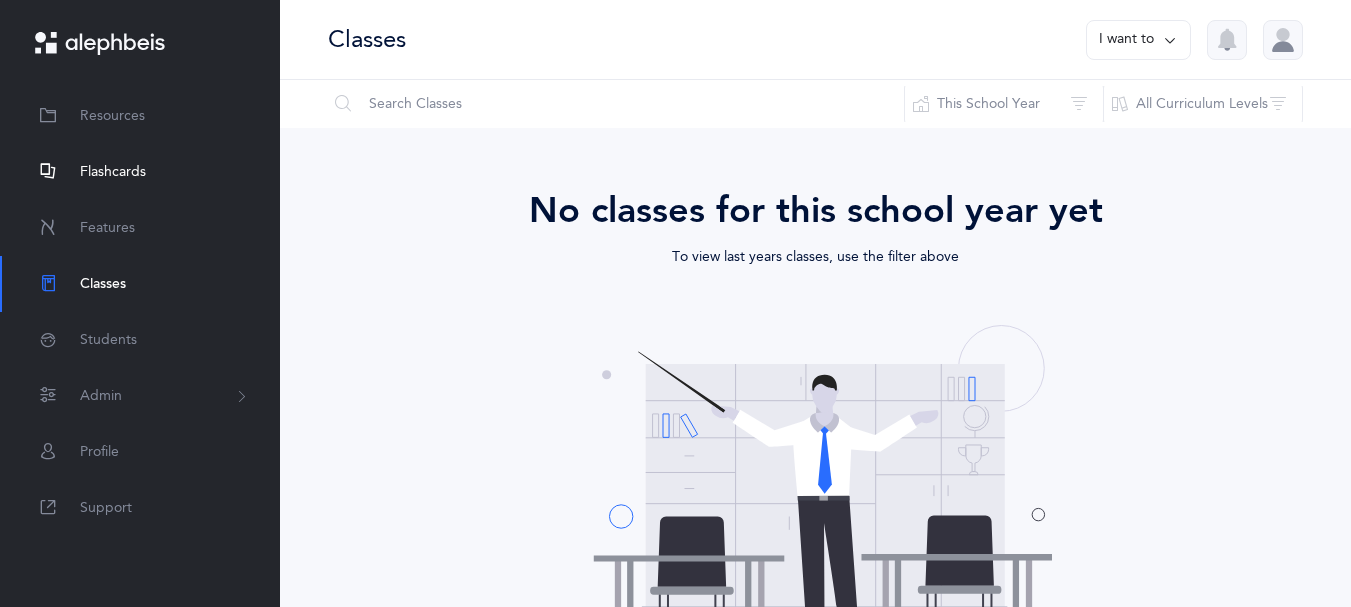 click on "Flashcards" at bounding box center (113, 172) 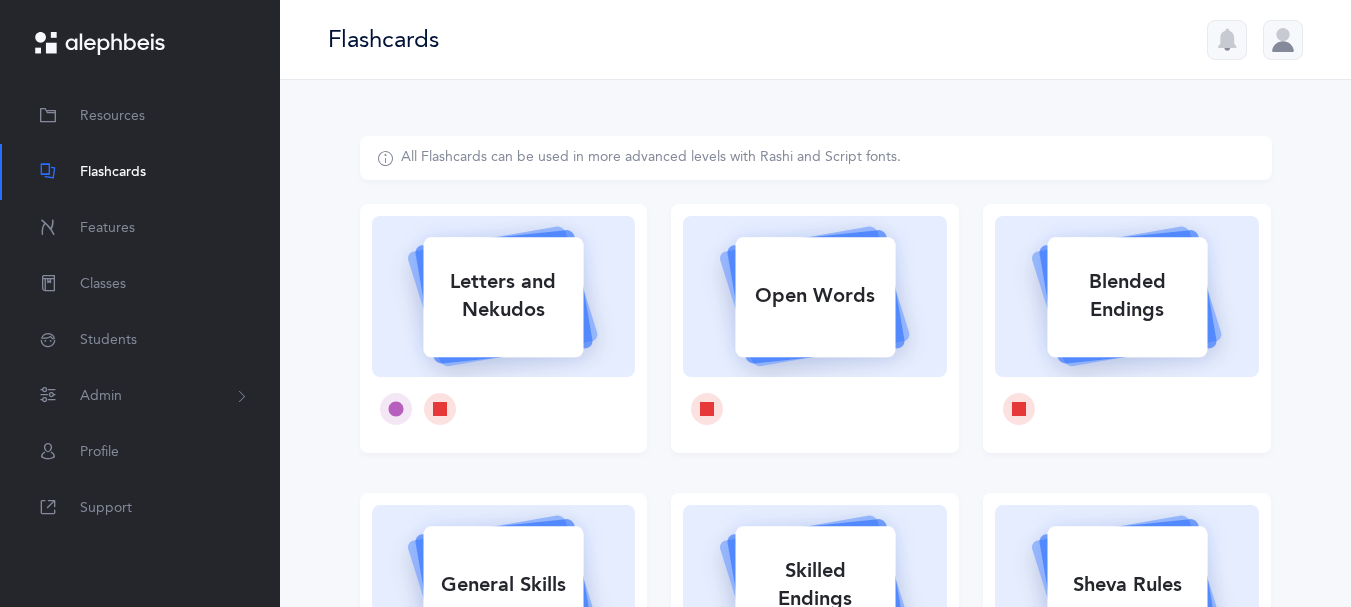 click on "Letters and Nekudos" at bounding box center (503, 296) 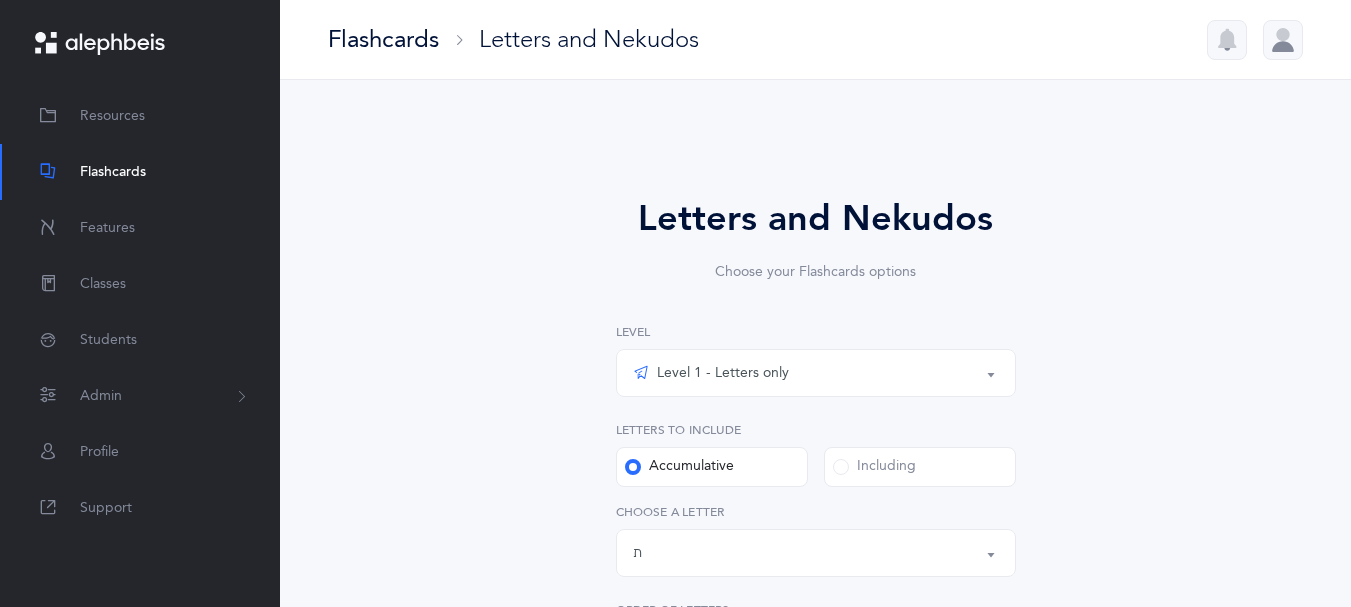 click on "Level 1 - Letters only" at bounding box center (816, 373) 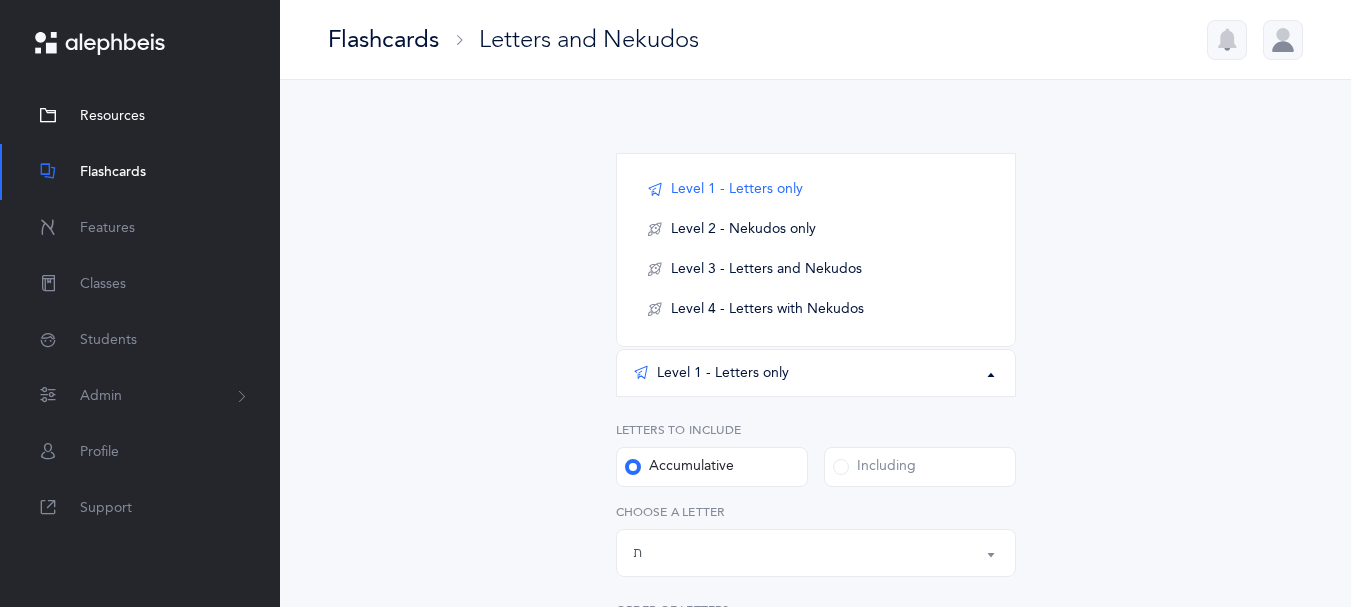 click on "Resources" at bounding box center [112, 116] 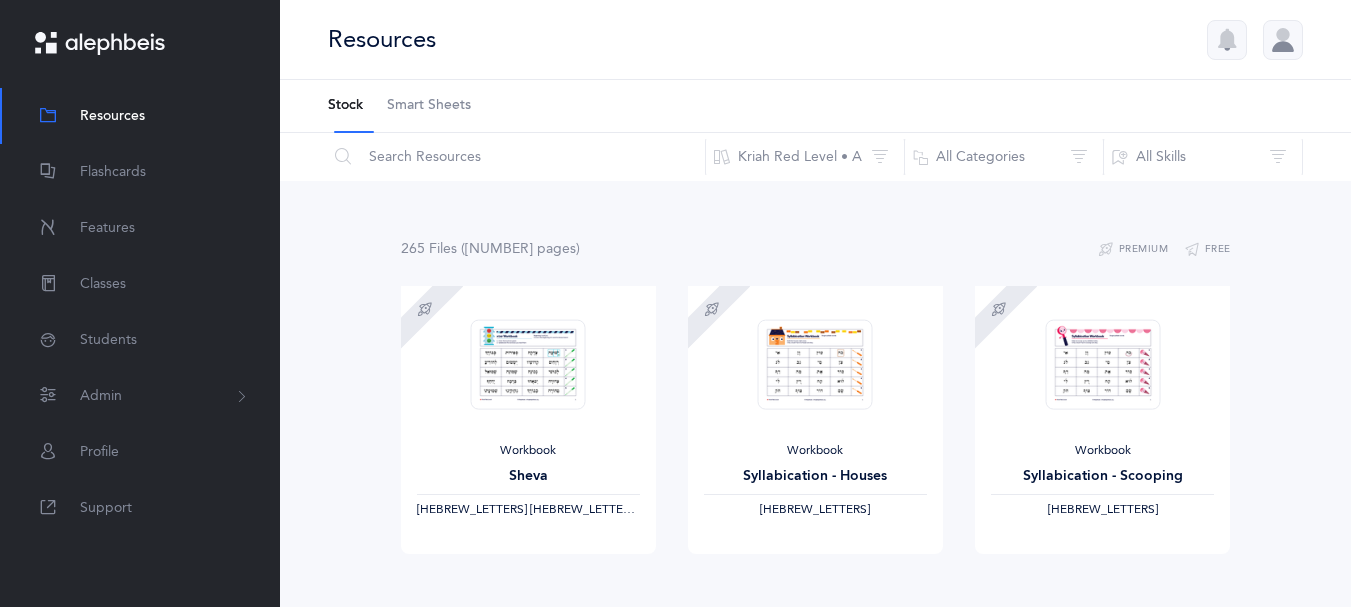 click on "Smart Sheets" at bounding box center (429, 106) 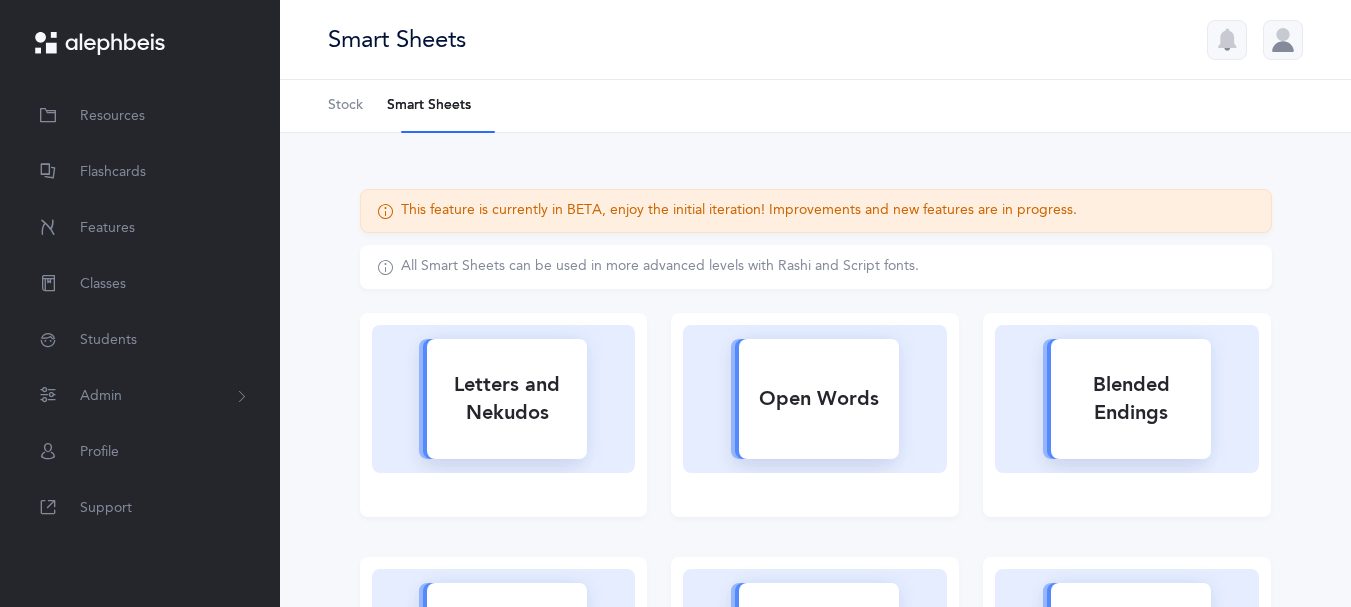 scroll, scrollTop: 0, scrollLeft: 0, axis: both 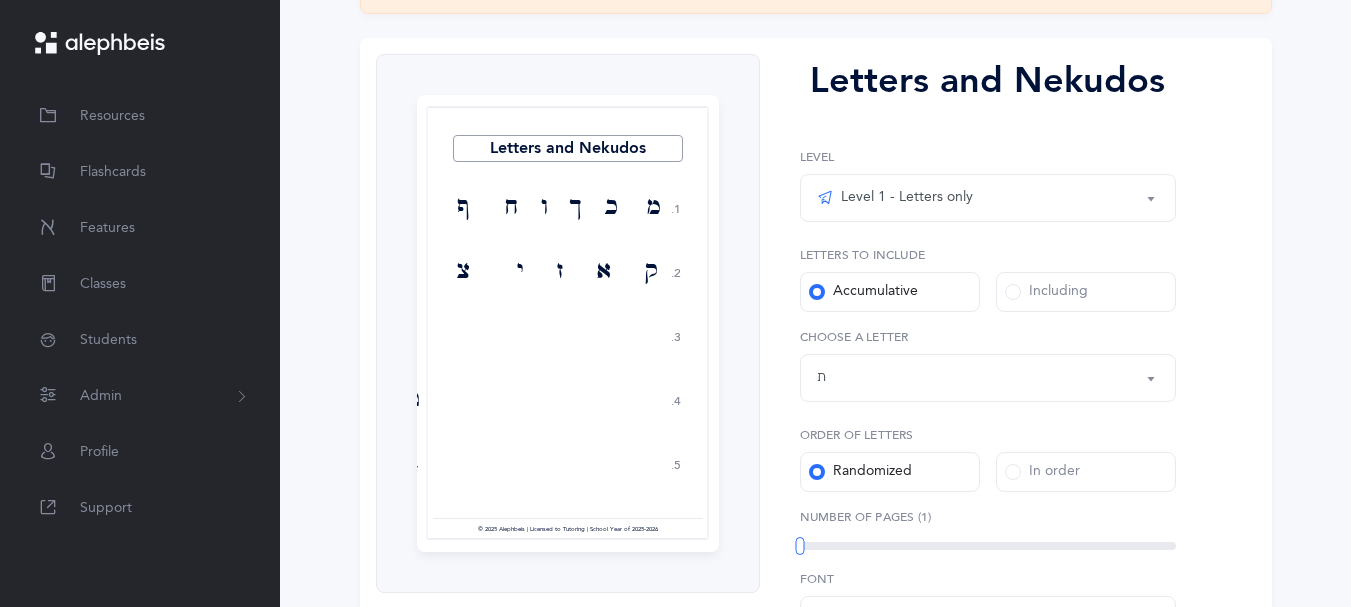 click on "Level 1 - Letters only" at bounding box center [988, 198] 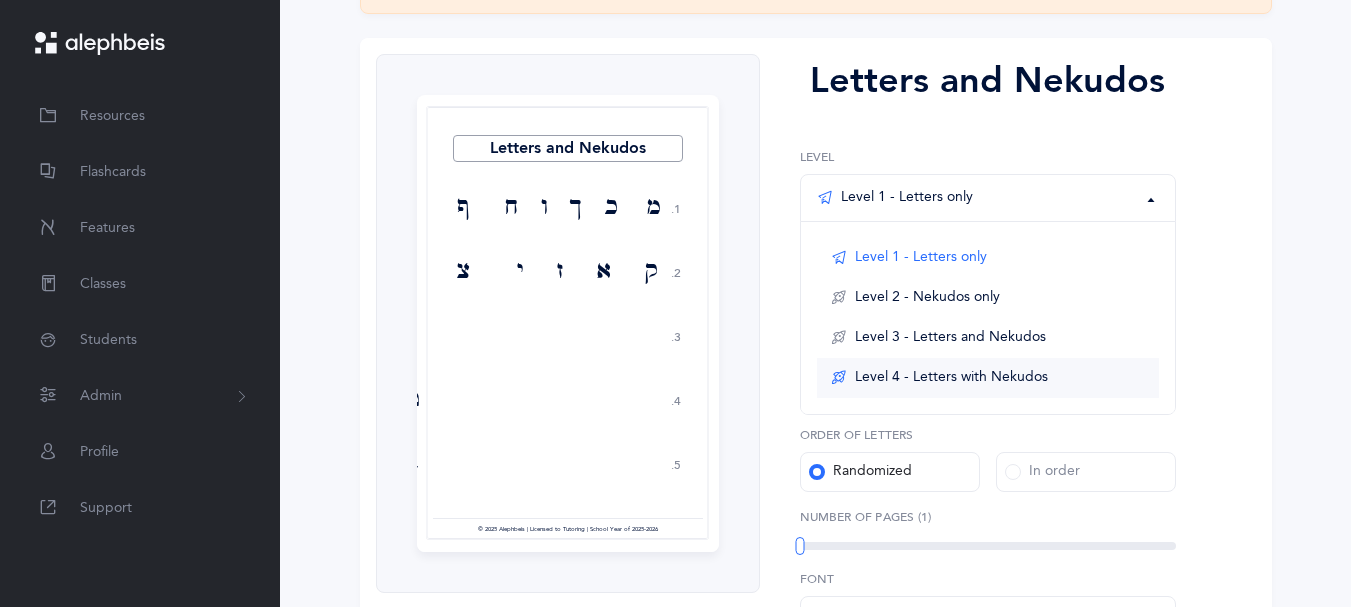 click on "Level 4 - Letters with Nekudos" at bounding box center [951, 378] 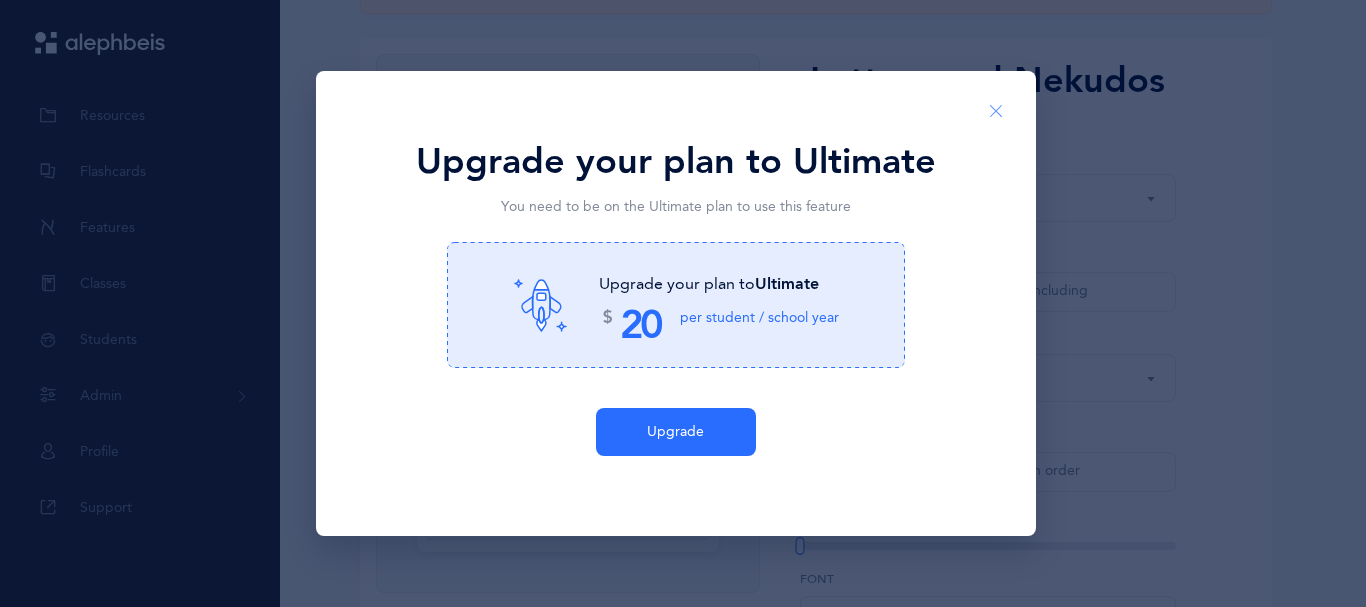 click at bounding box center [996, 112] 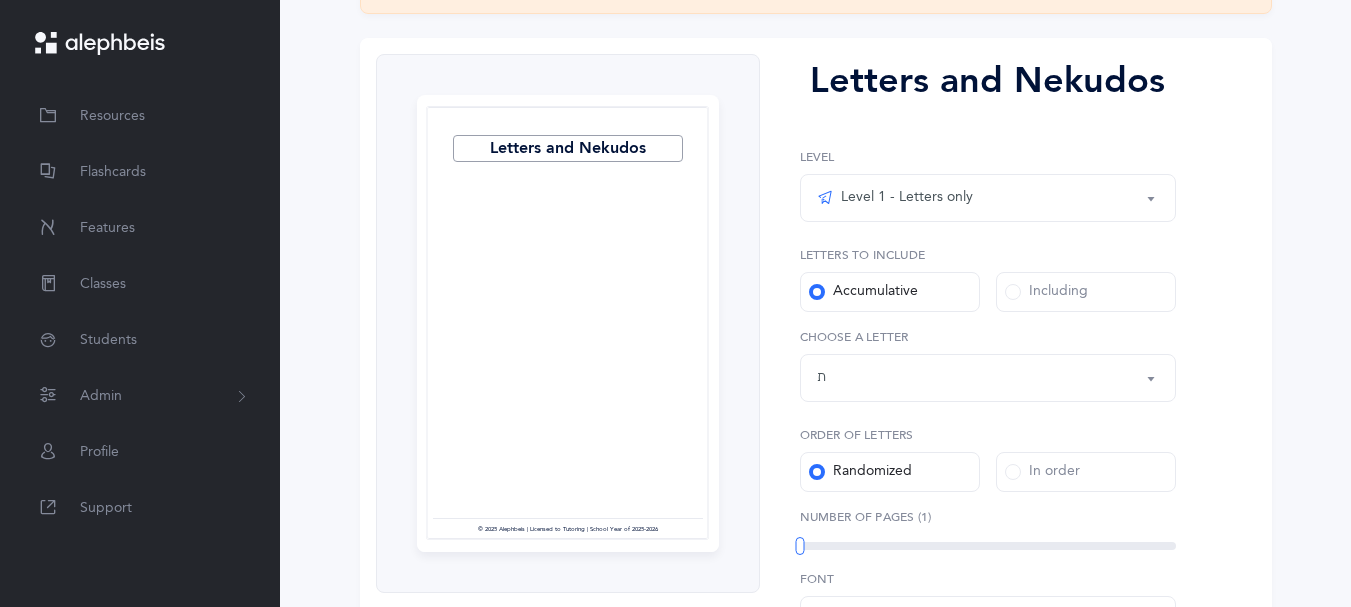 click on "Level 1 - Letters only" at bounding box center [988, 198] 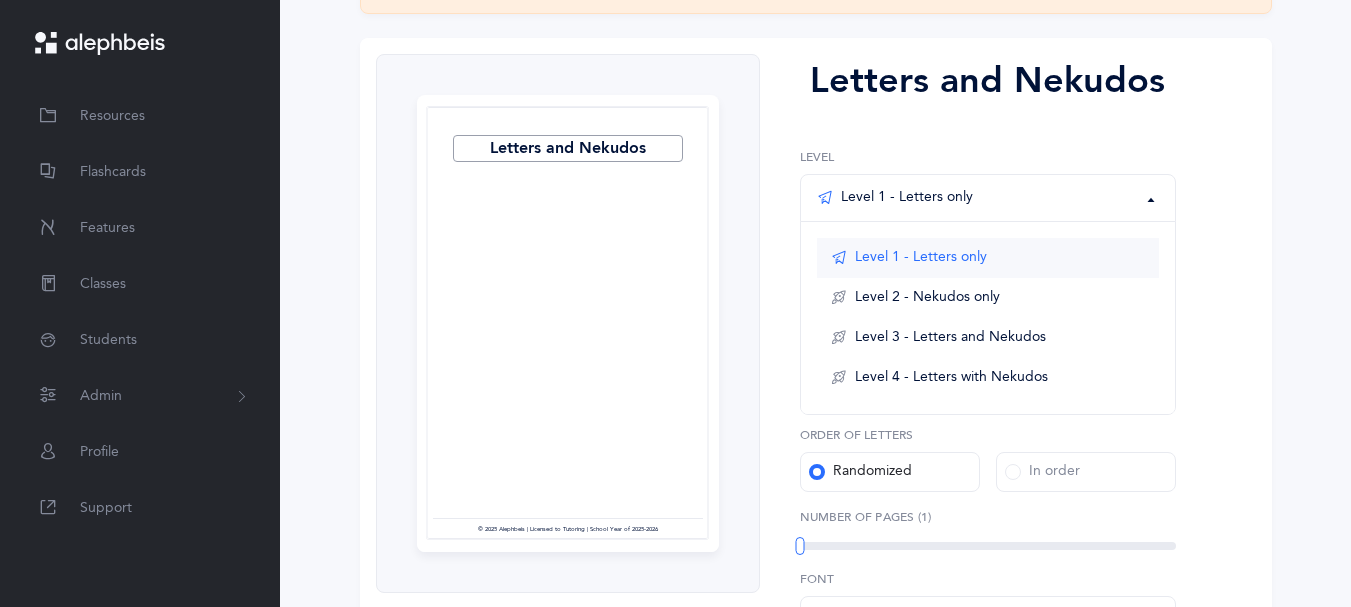 click on "Level 1 - Letters only" at bounding box center [921, 258] 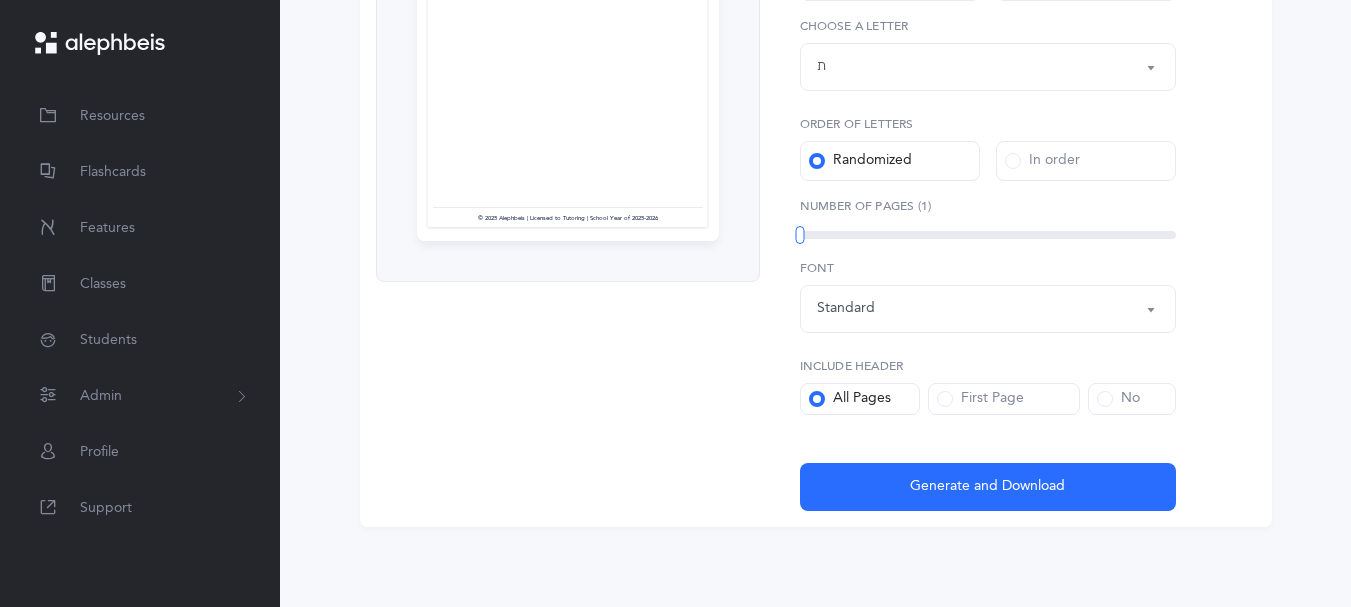 scroll, scrollTop: 546, scrollLeft: 0, axis: vertical 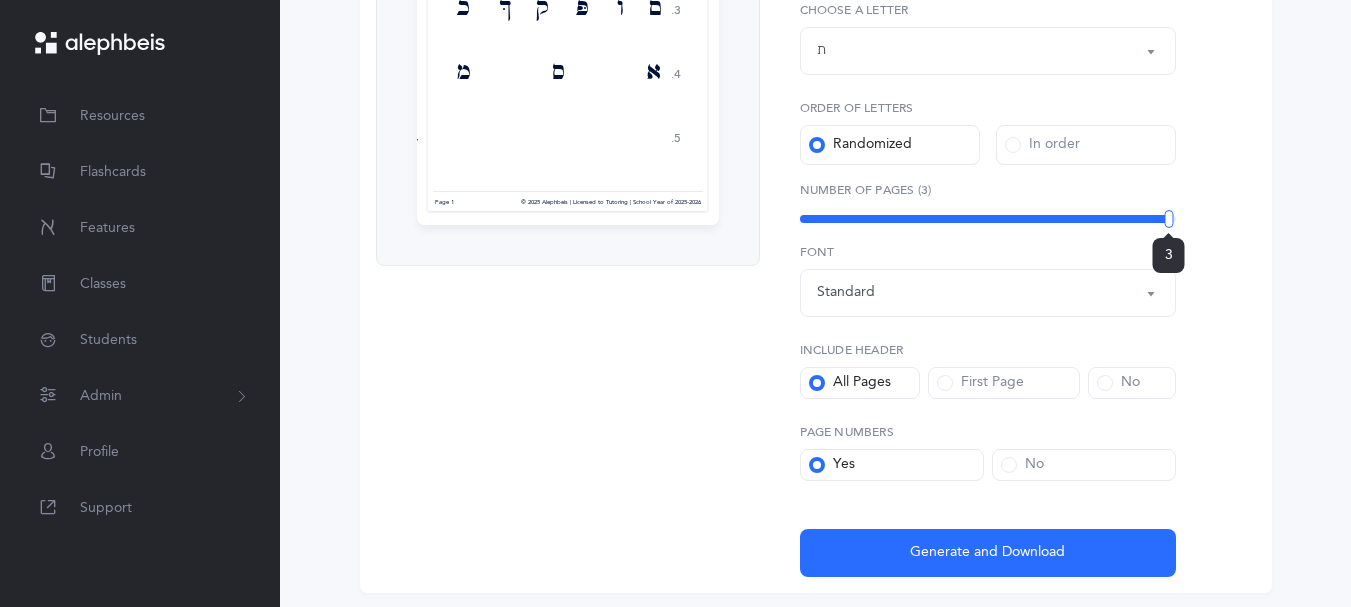 drag, startPoint x: 810, startPoint y: 325, endPoint x: 1166, endPoint y: 323, distance: 356.0056 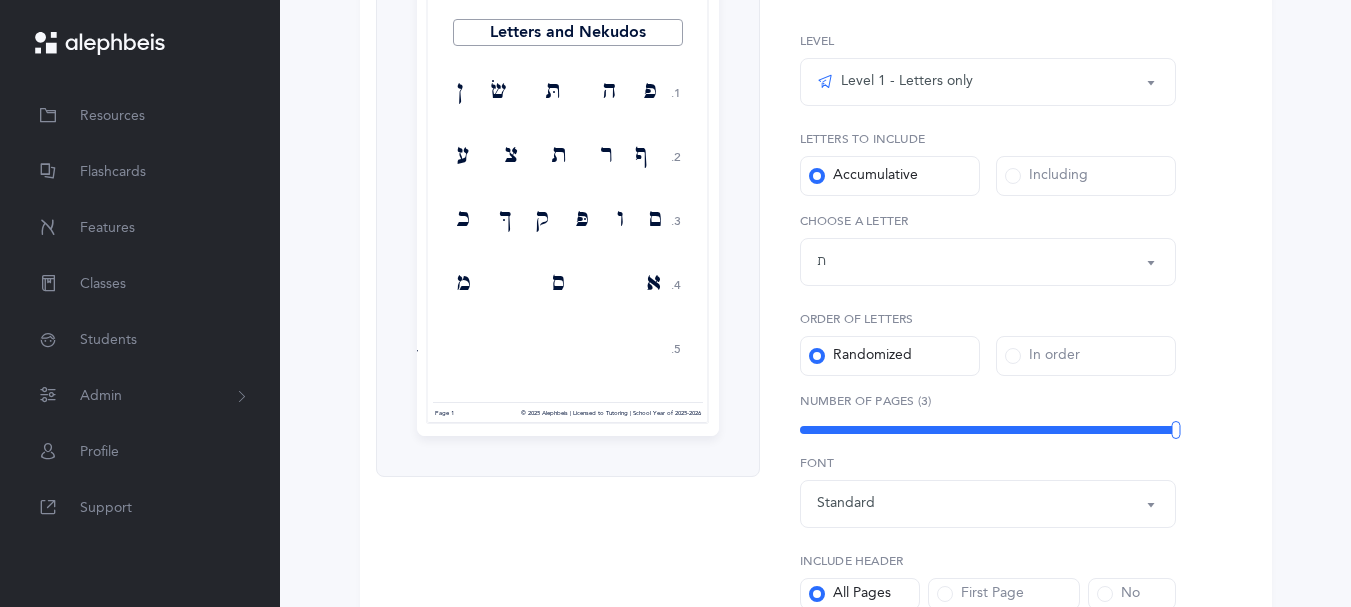 scroll, scrollTop: 345, scrollLeft: 0, axis: vertical 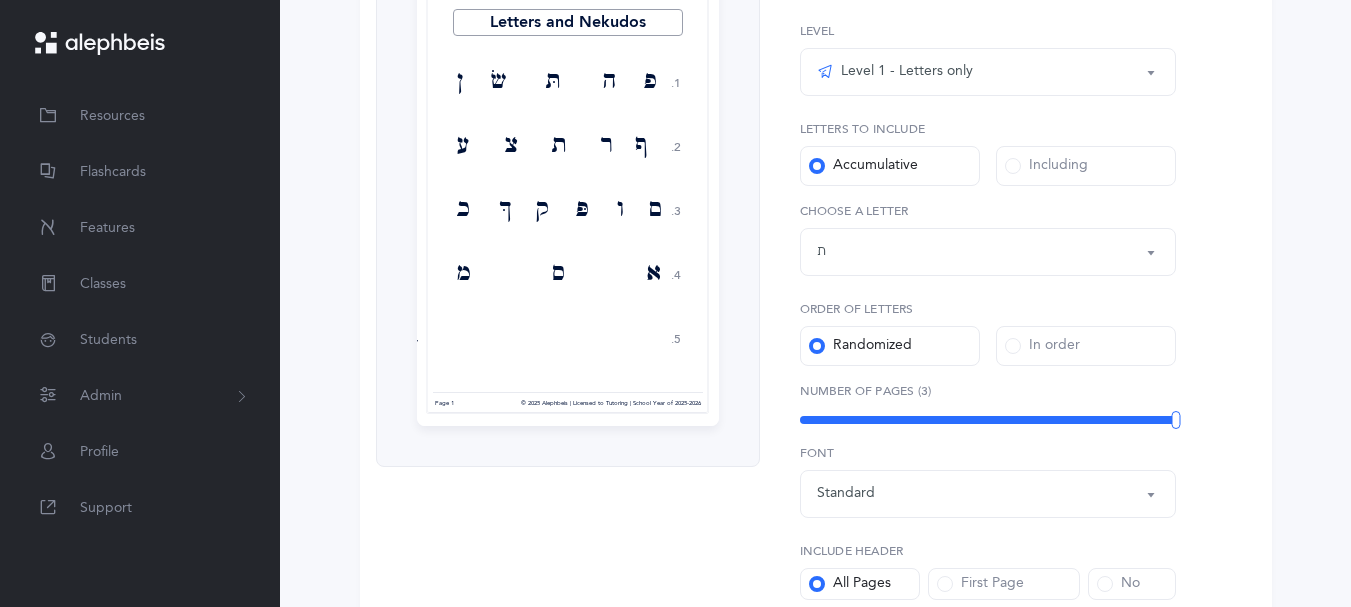 click at bounding box center [1013, 166] 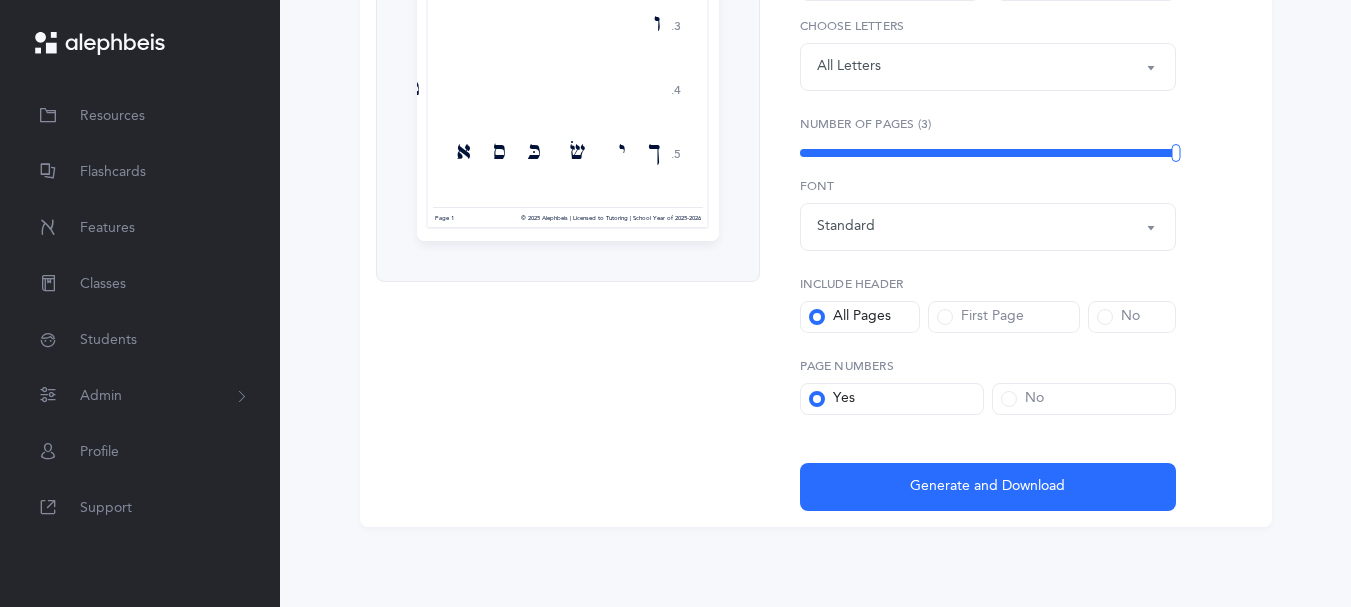 scroll, scrollTop: 590, scrollLeft: 0, axis: vertical 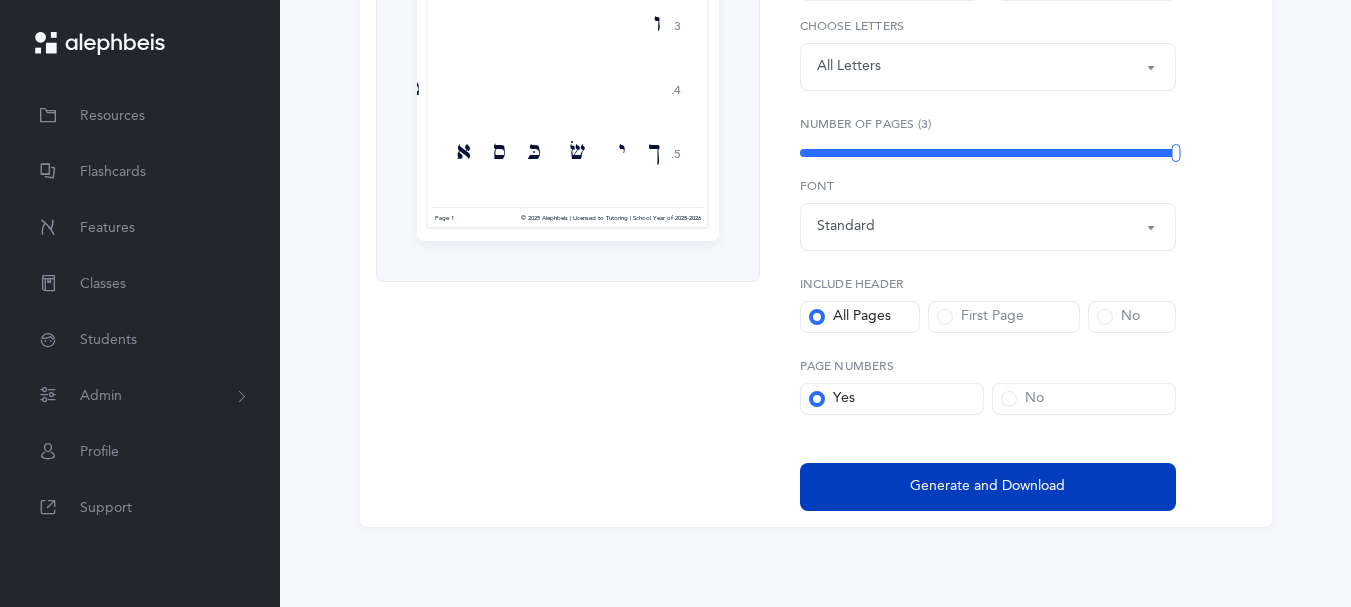 click on "Generate and Download" at bounding box center [987, 486] 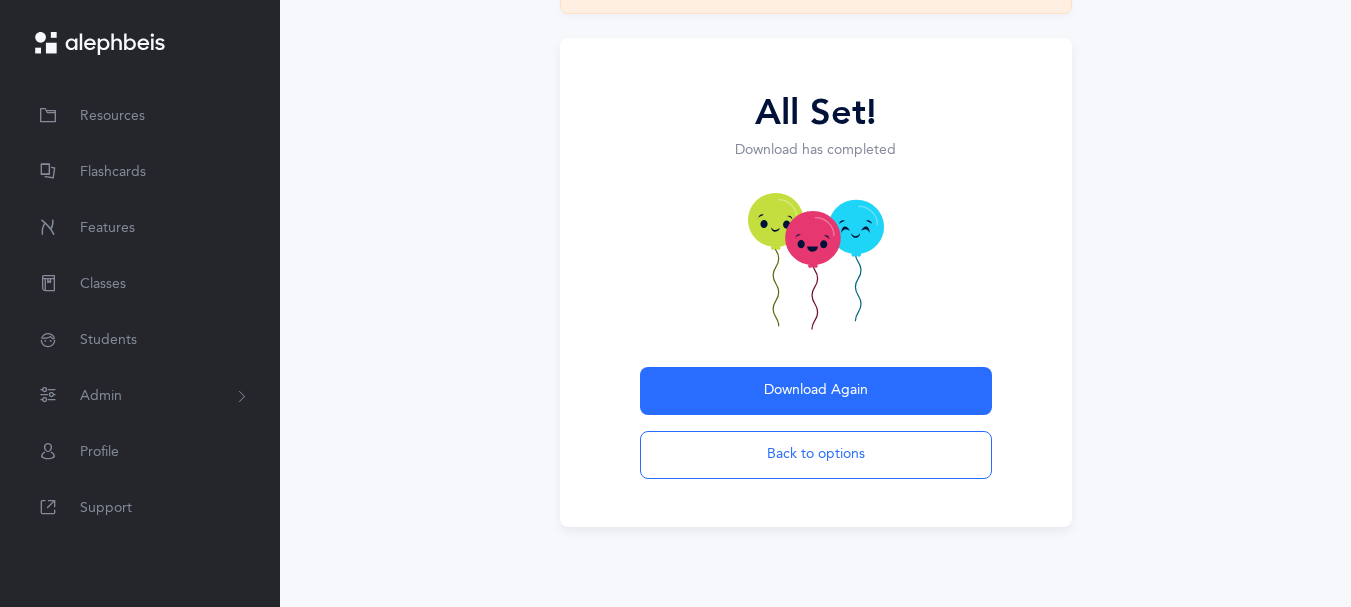 scroll, scrollTop: 238, scrollLeft: 0, axis: vertical 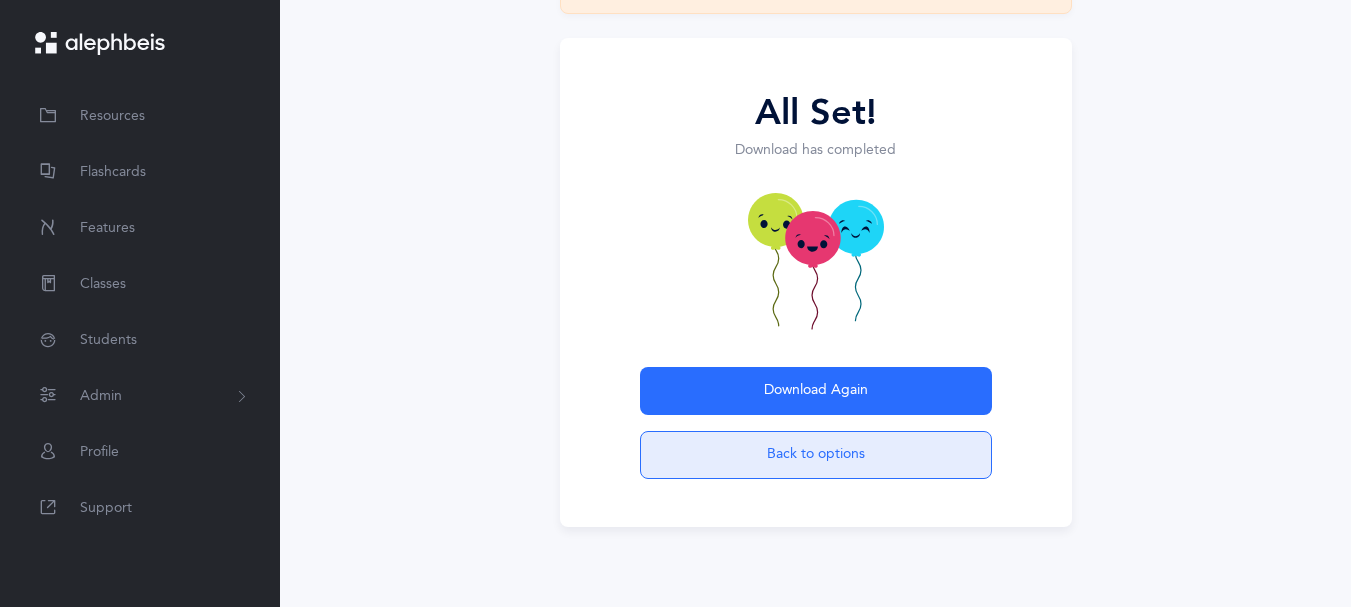 click on "Back to options" at bounding box center (816, 455) 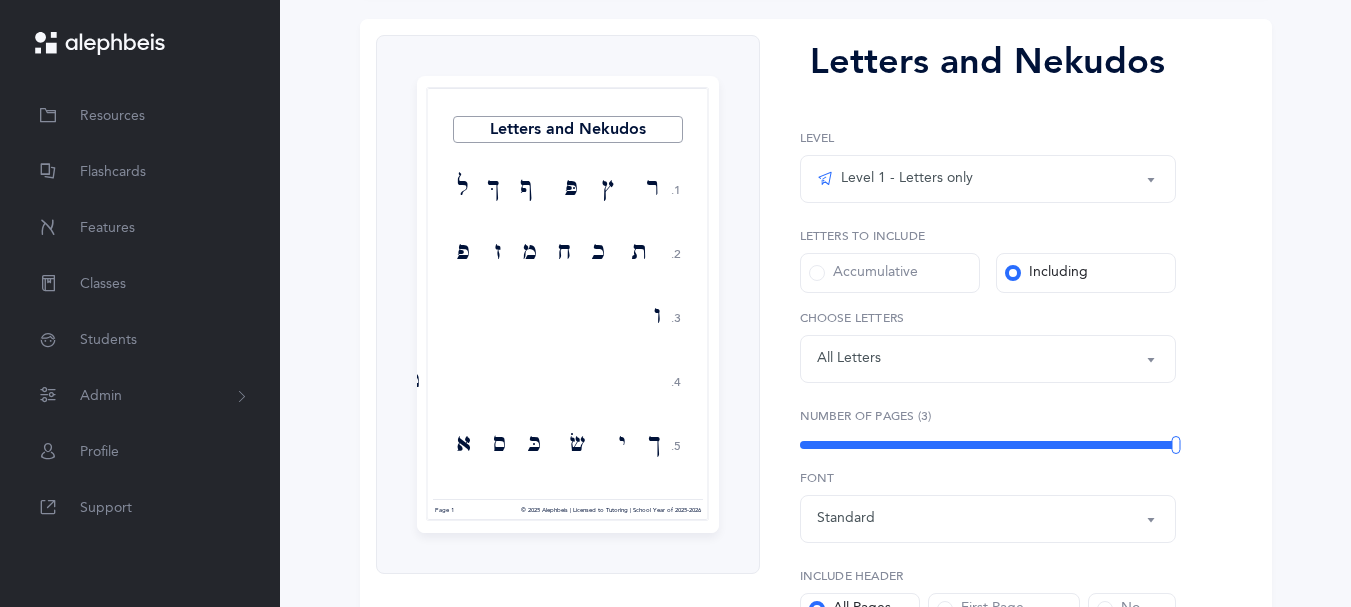 scroll, scrollTop: 268, scrollLeft: 0, axis: vertical 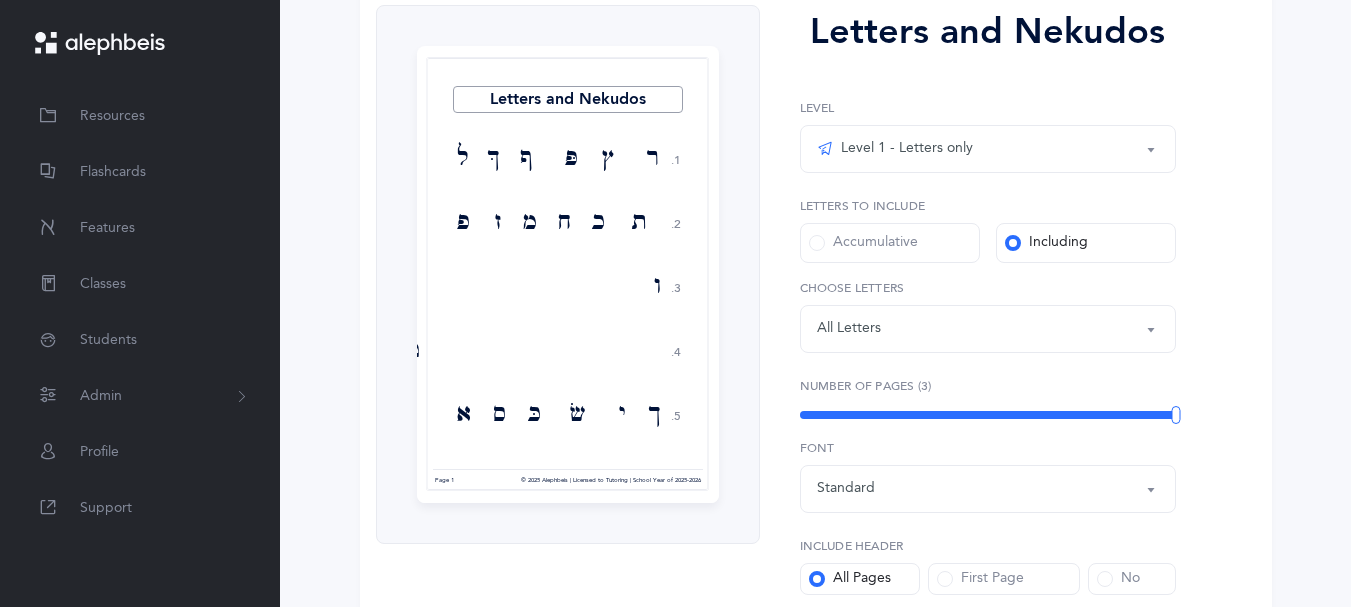 click on "Level 1 - Letters only" at bounding box center [988, 149] 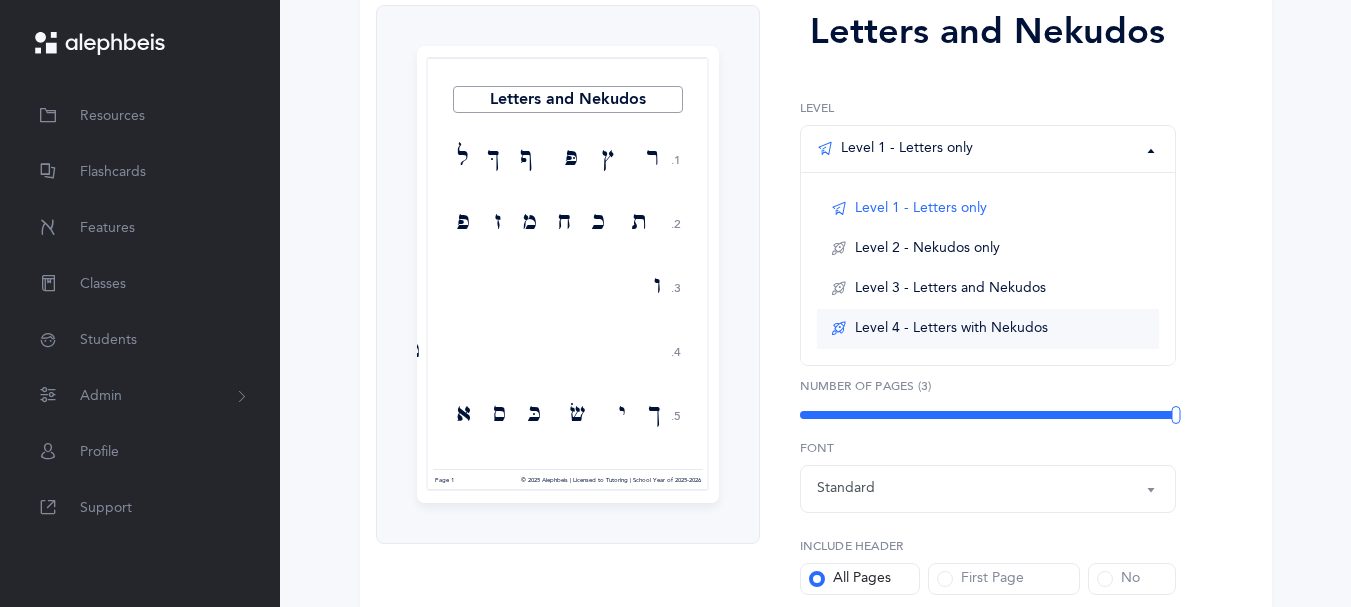 click on "Level 4 - Letters with Nekudos" at bounding box center [951, 329] 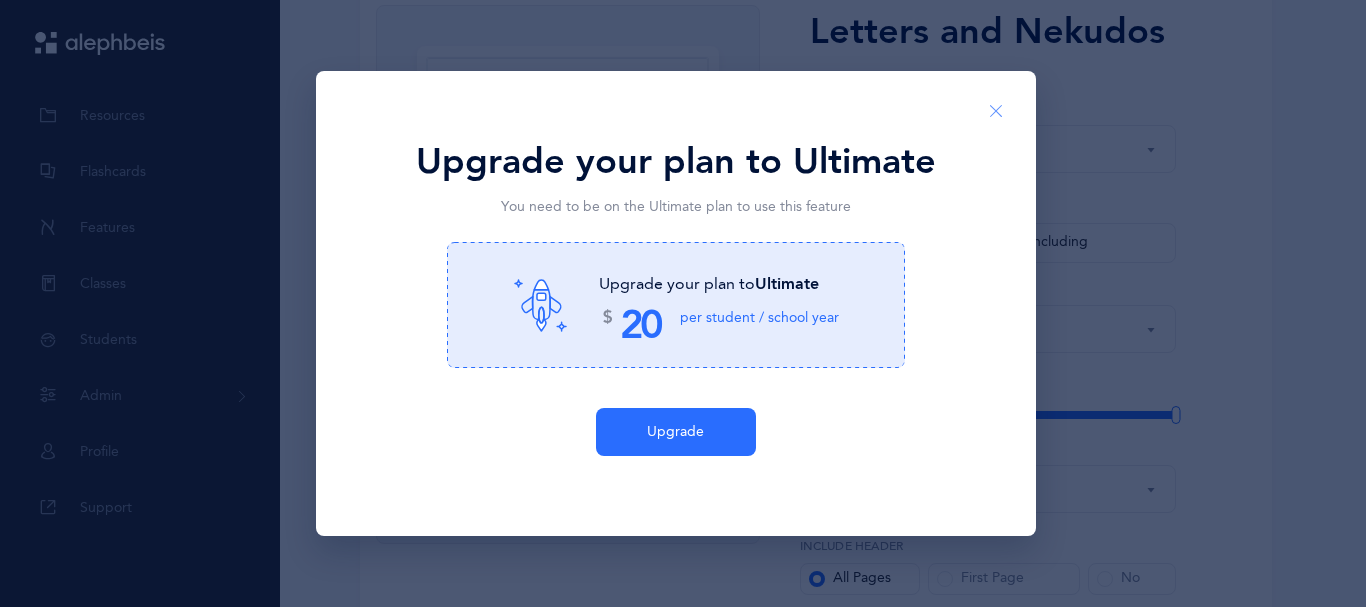 click at bounding box center [996, 112] 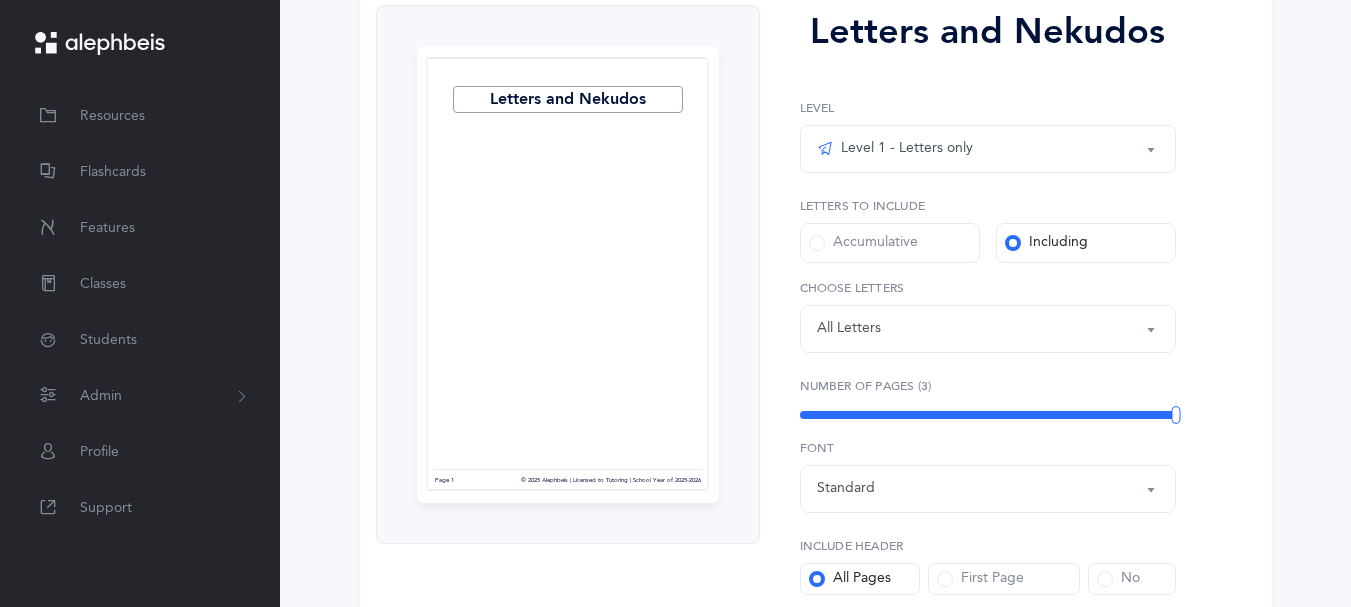 click on "Level 1 - Letters only" at bounding box center [988, 149] 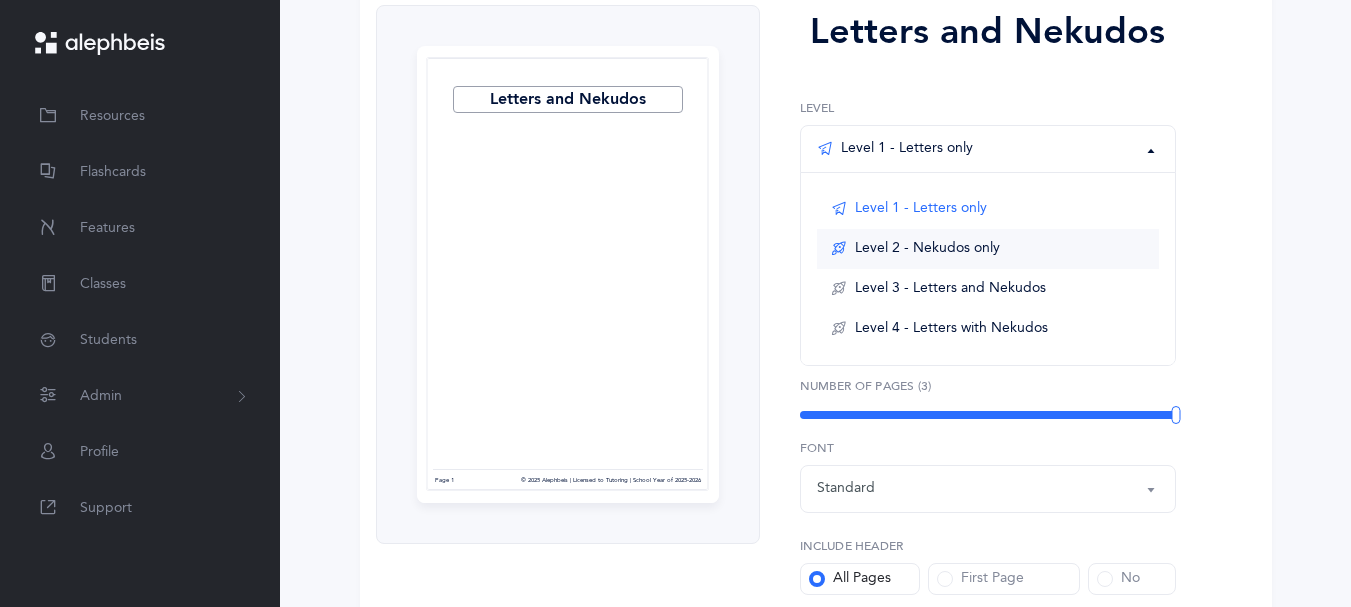 click on "Level 2 - Nekudos only" at bounding box center [927, 249] 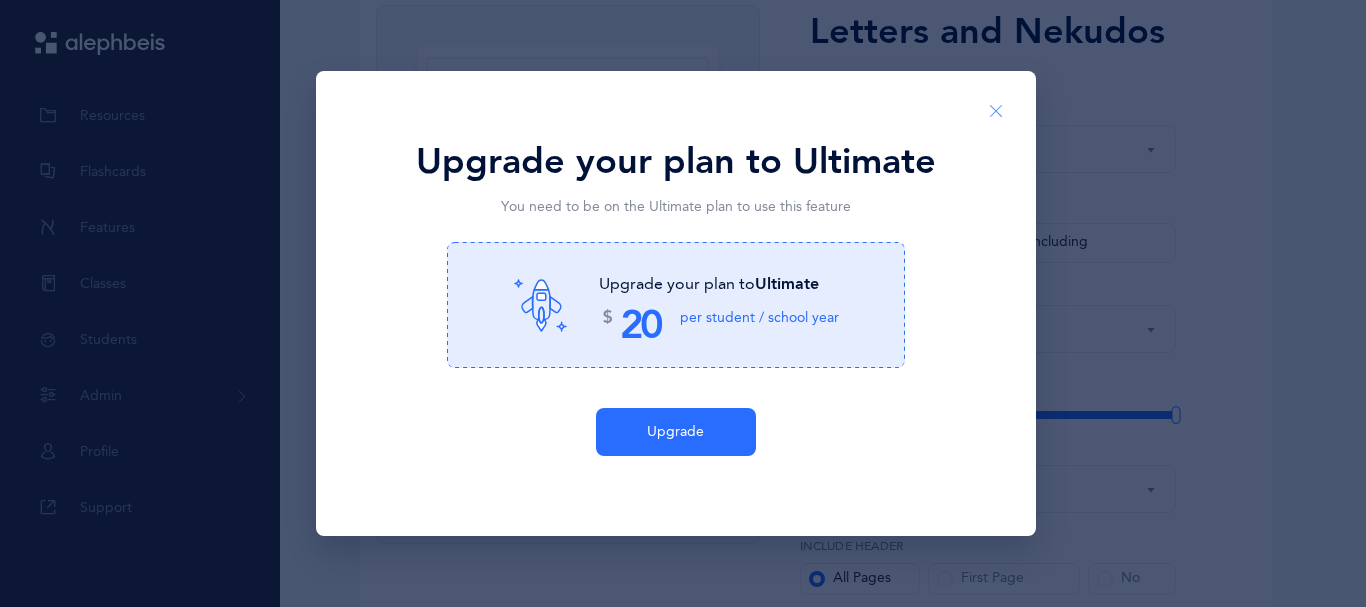 click at bounding box center [996, 112] 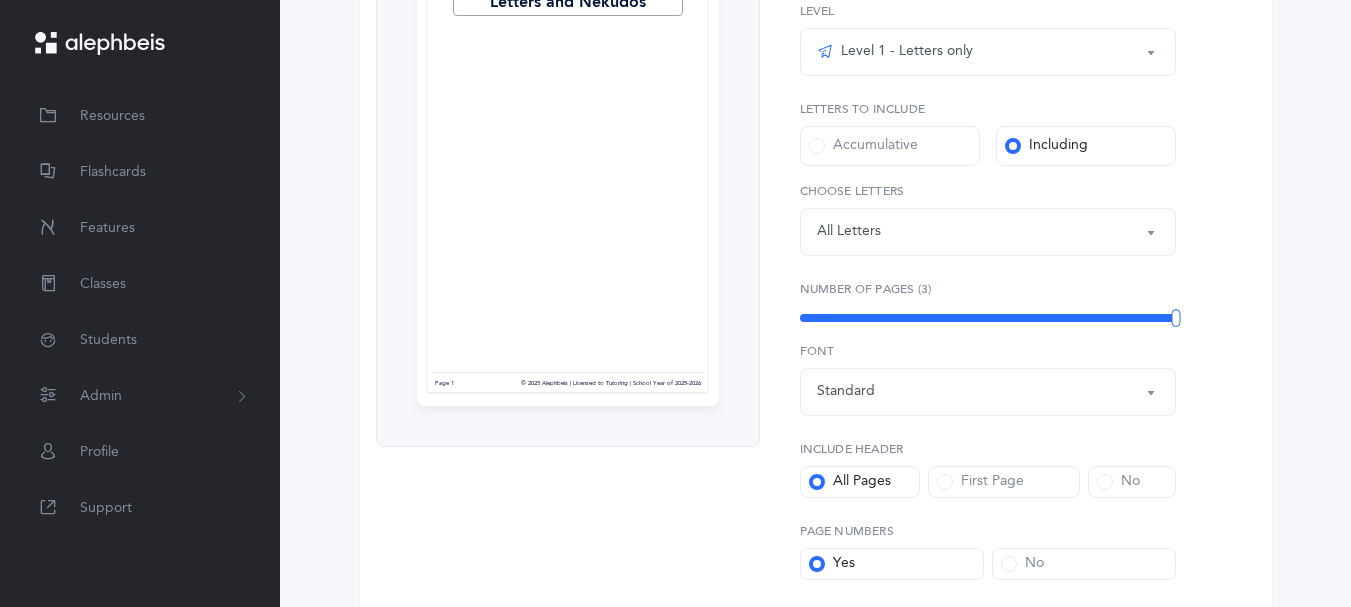 scroll, scrollTop: 387, scrollLeft: 0, axis: vertical 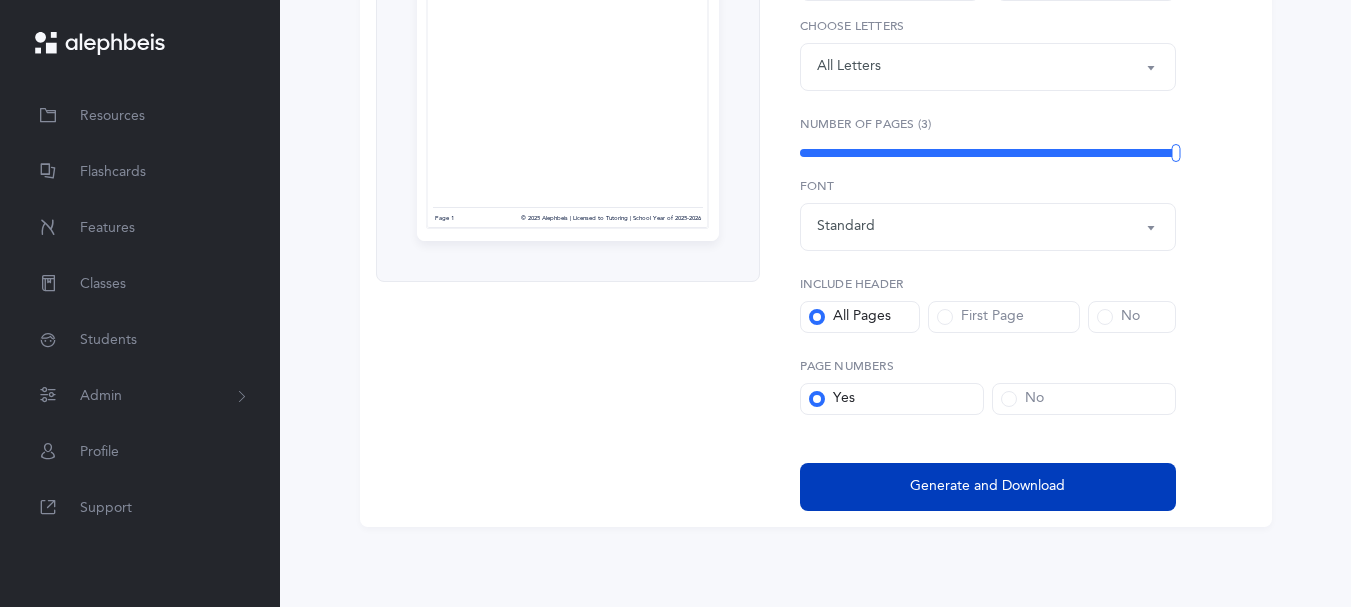 click on "Generate and Download" at bounding box center [987, 486] 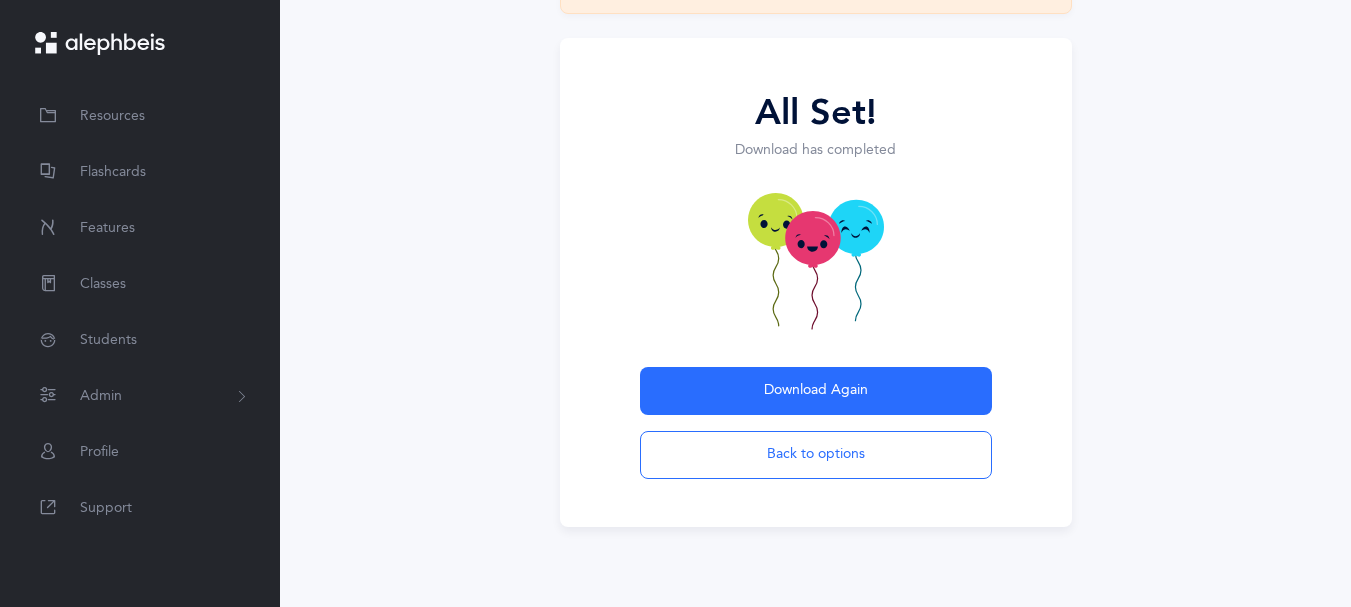 scroll, scrollTop: 238, scrollLeft: 0, axis: vertical 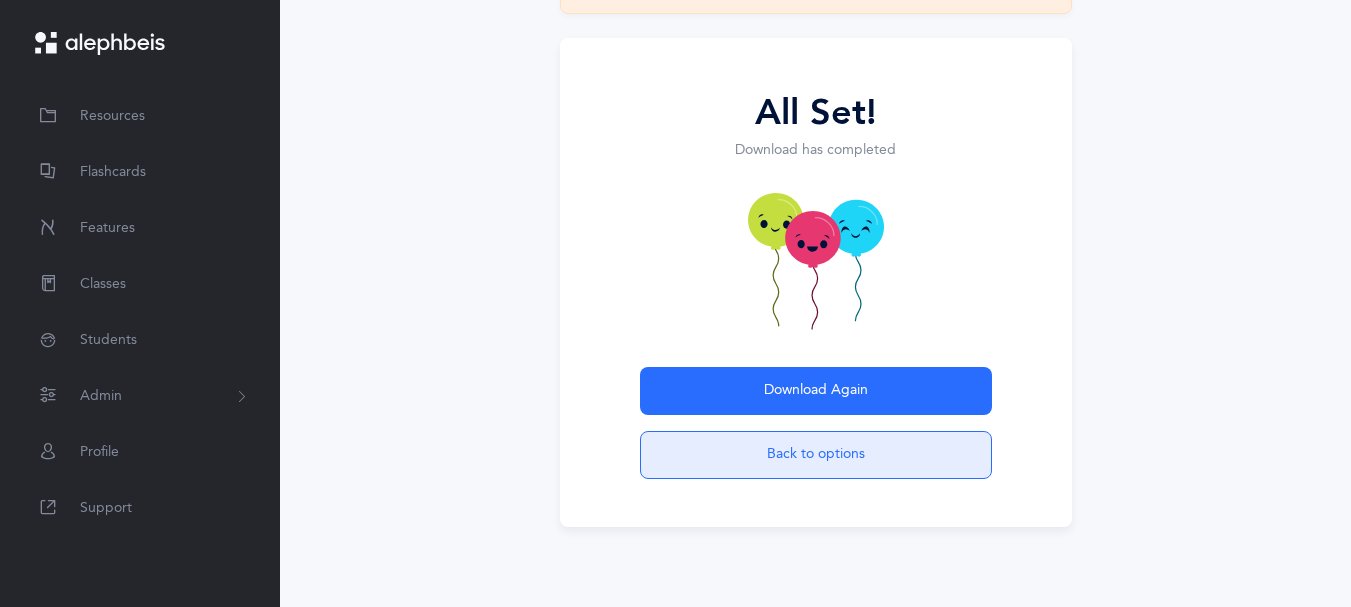 click on "Back to options" at bounding box center [816, 455] 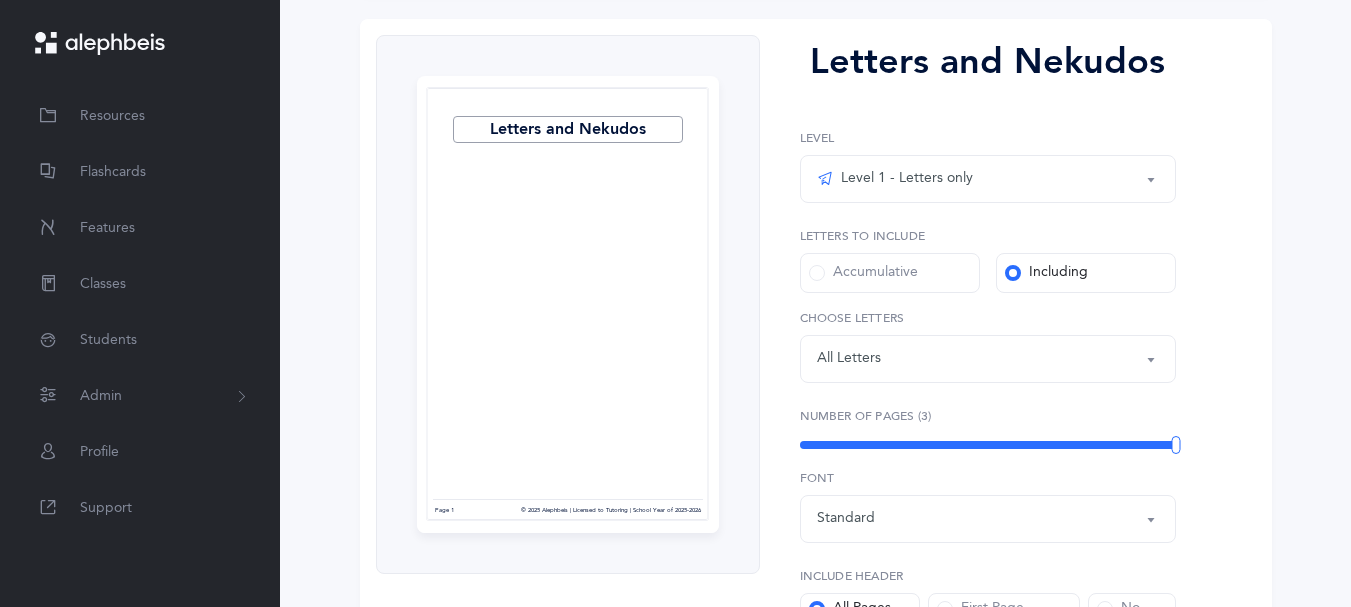scroll, scrollTop: 268, scrollLeft: 0, axis: vertical 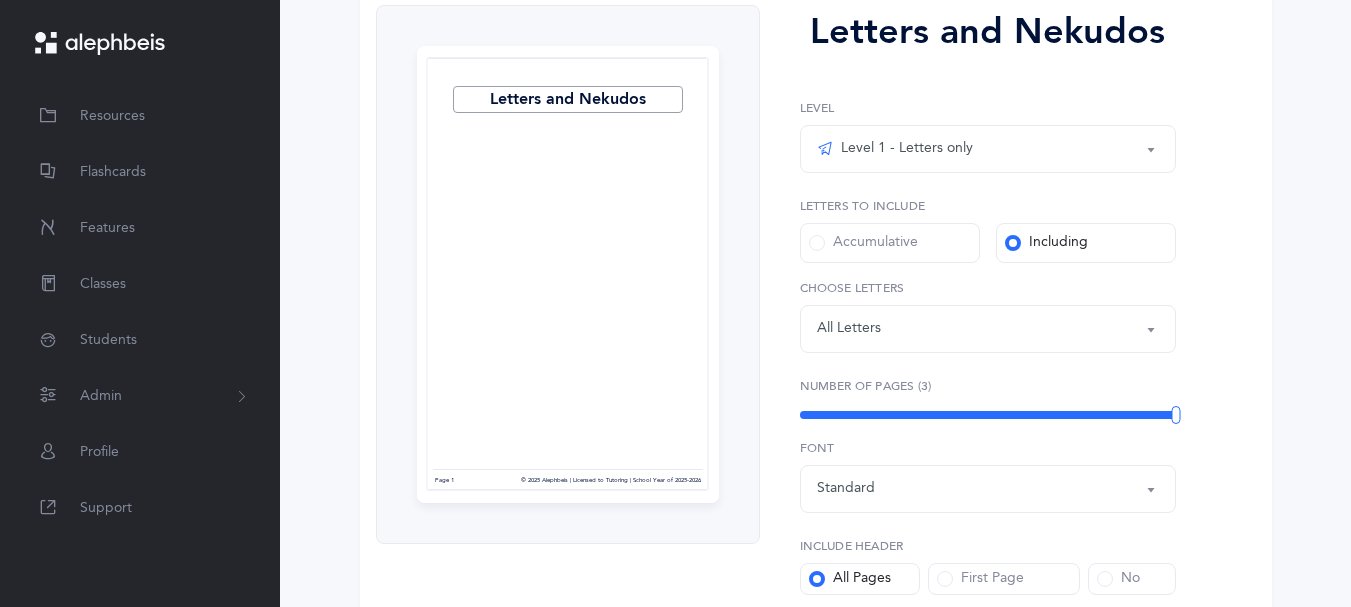 click on "Level 1 - Letters only" at bounding box center [988, 149] 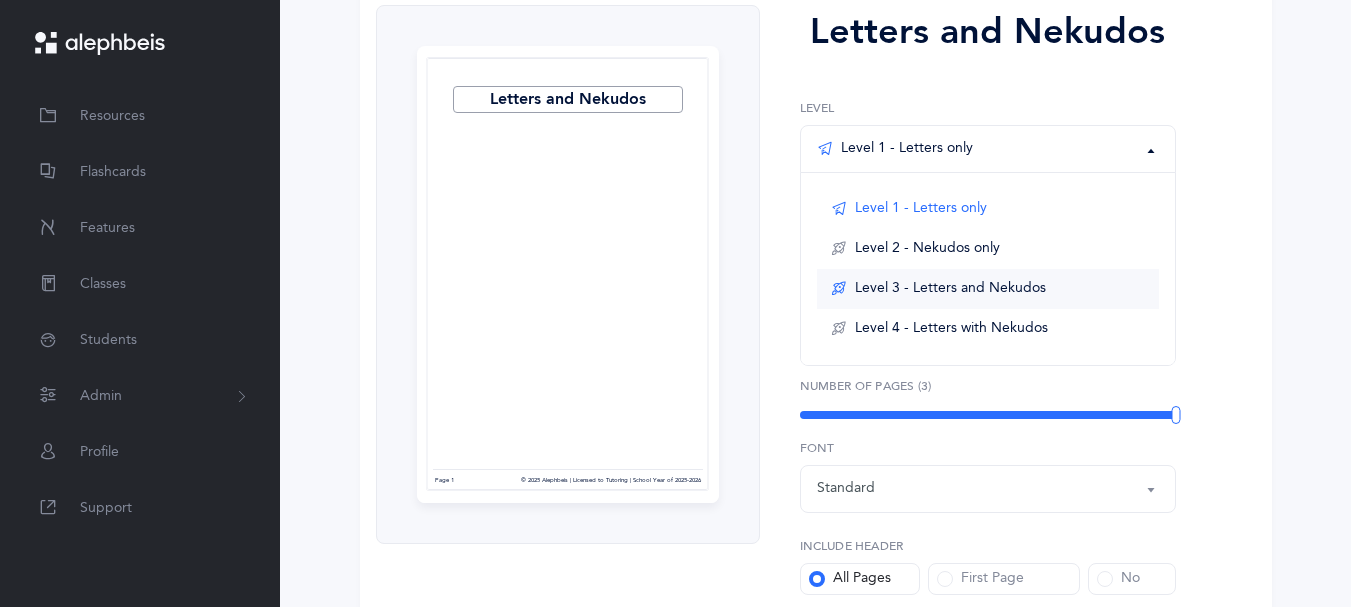 click on "Level 3 - Letters and Nekudos" at bounding box center [950, 289] 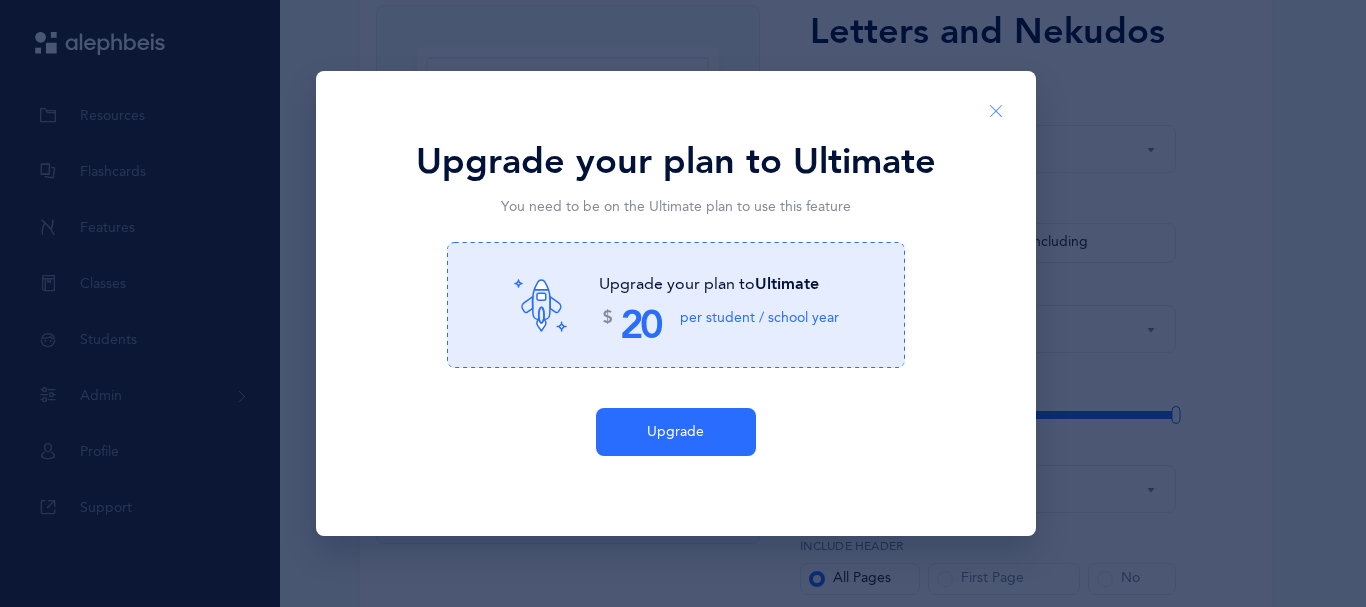 click at bounding box center [996, 112] 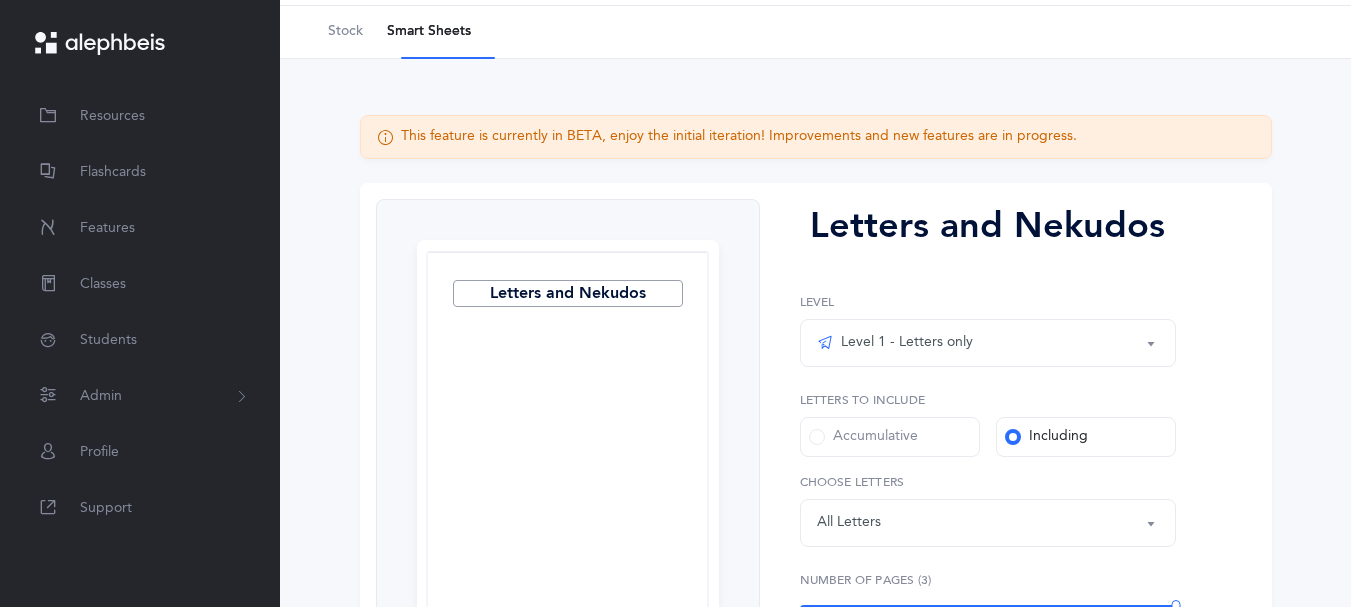 scroll, scrollTop: 0, scrollLeft: 0, axis: both 